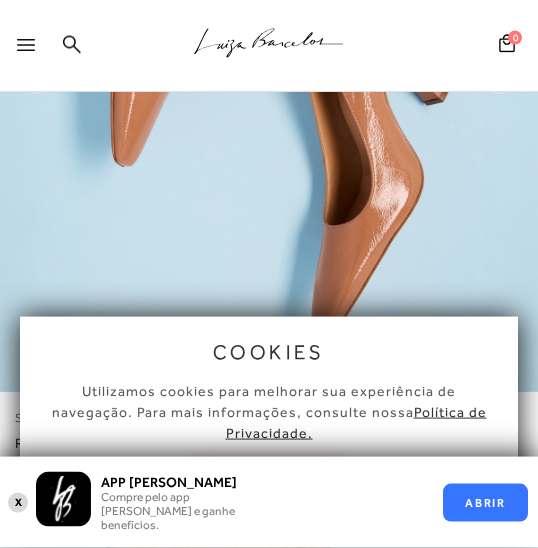 scroll, scrollTop: 2964, scrollLeft: 0, axis: vertical 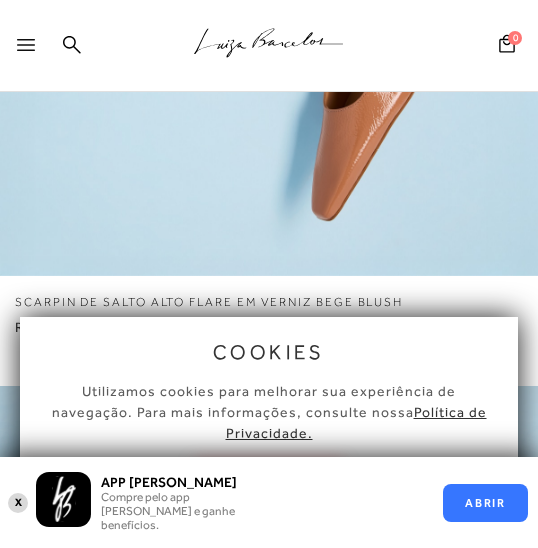 click at bounding box center (30, 51) 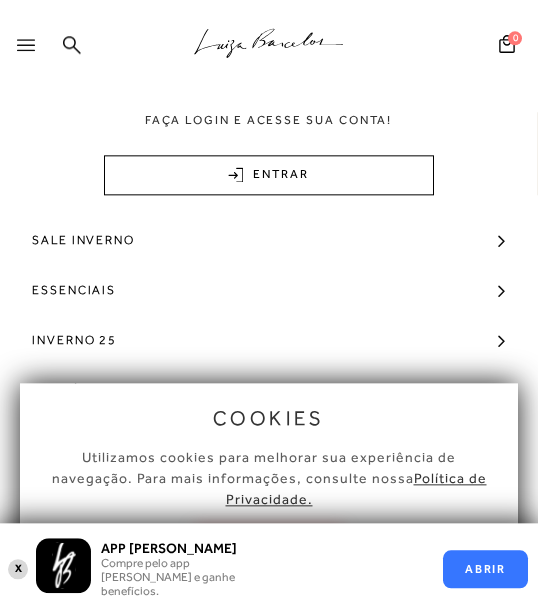 scroll, scrollTop: 3648, scrollLeft: 0, axis: vertical 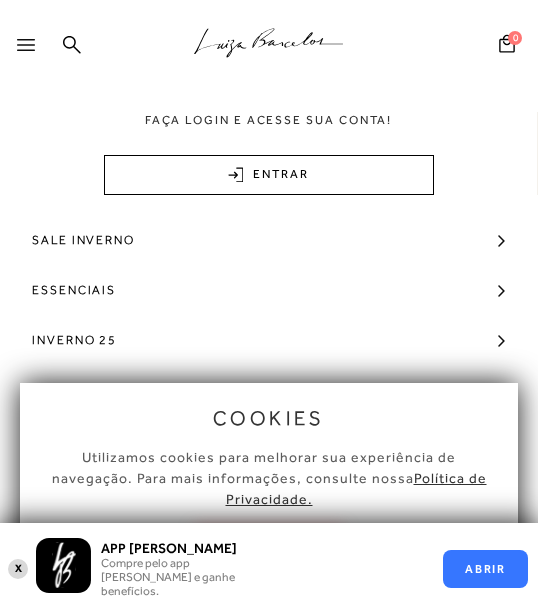 click at bounding box center (30, 51) 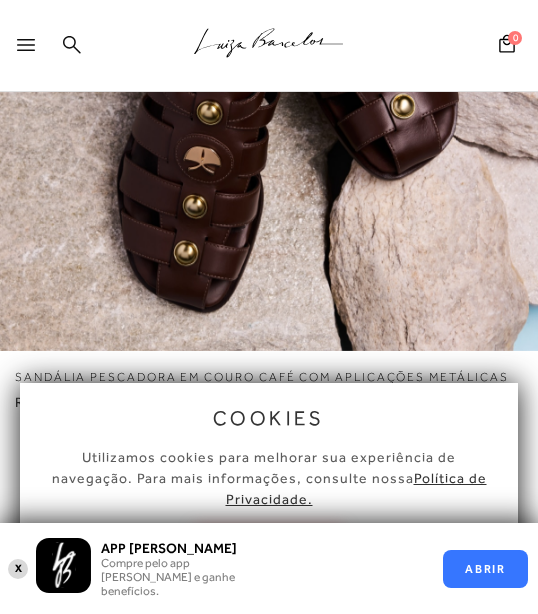 click at bounding box center (72, 46) 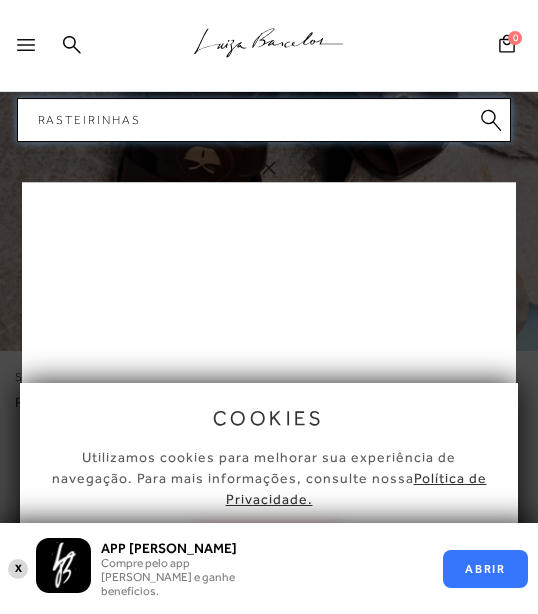 type on "rasteirinhas" 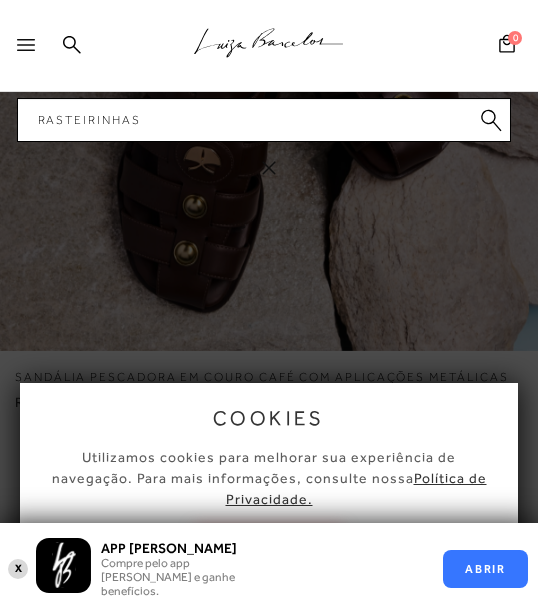 click 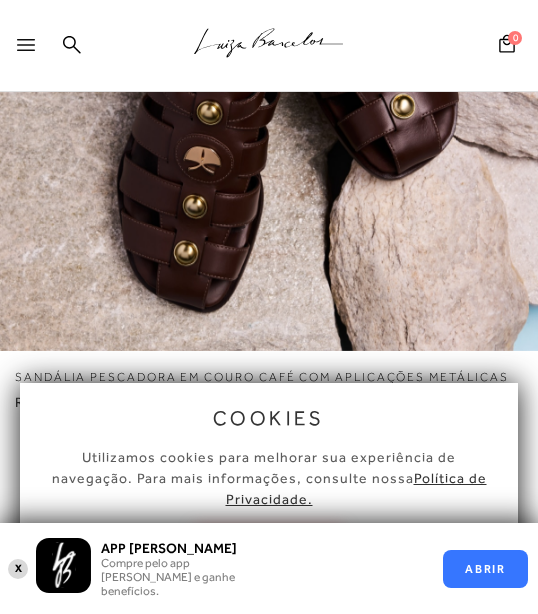 scroll, scrollTop: 1, scrollLeft: 0, axis: vertical 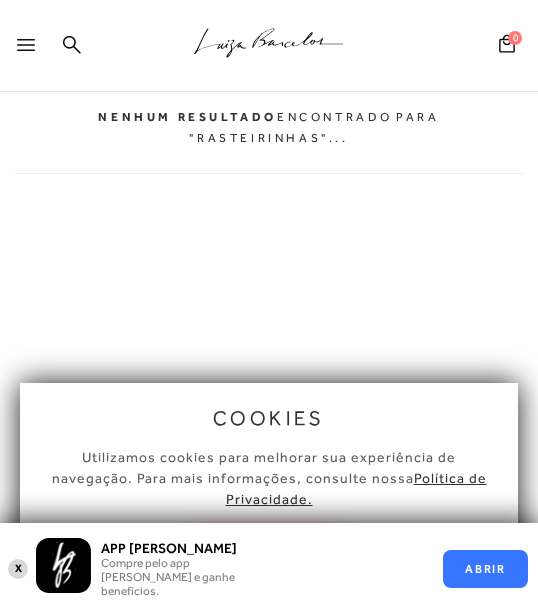 click on ".a{fill-rule:evenodd;stroke:#000!important;stroke-width:0!important;}" at bounding box center (290, 46) 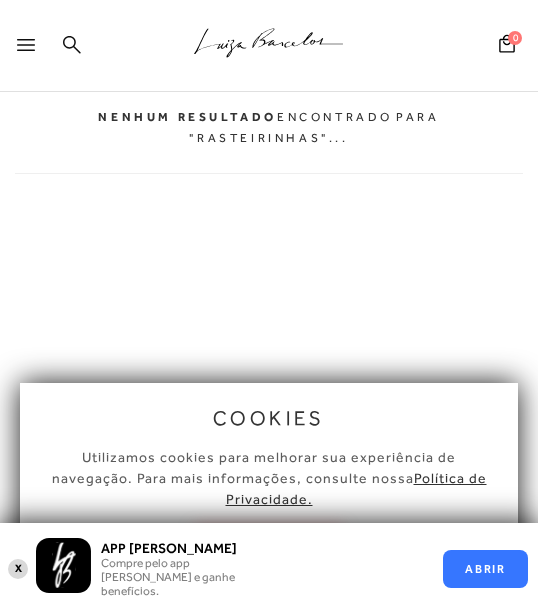 click 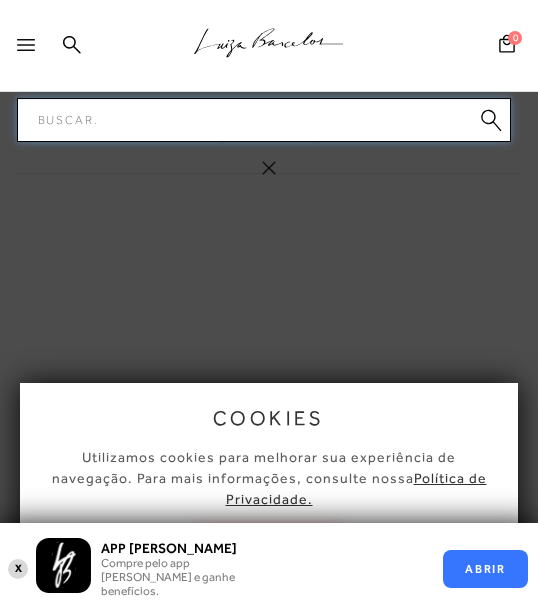 click on "Pesquisar" at bounding box center (264, 120) 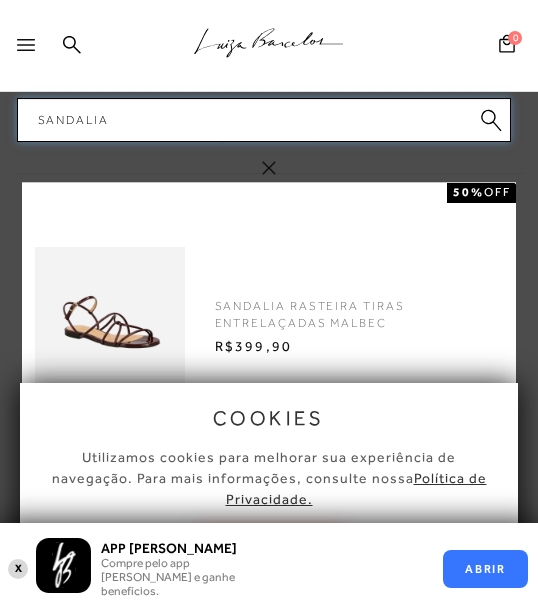 click on "sandalia" at bounding box center [264, 120] 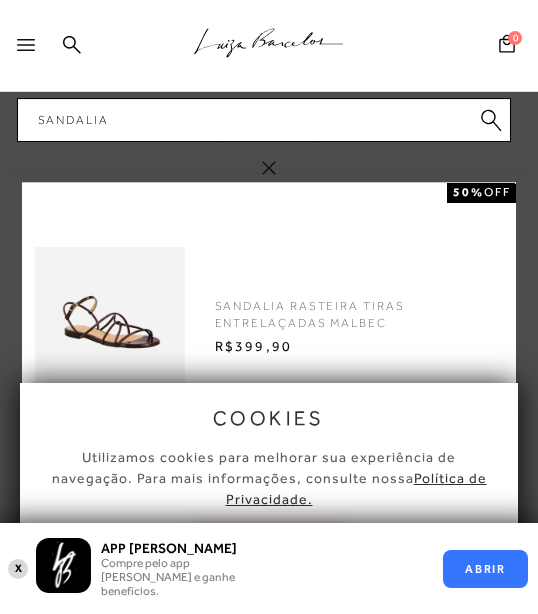 click 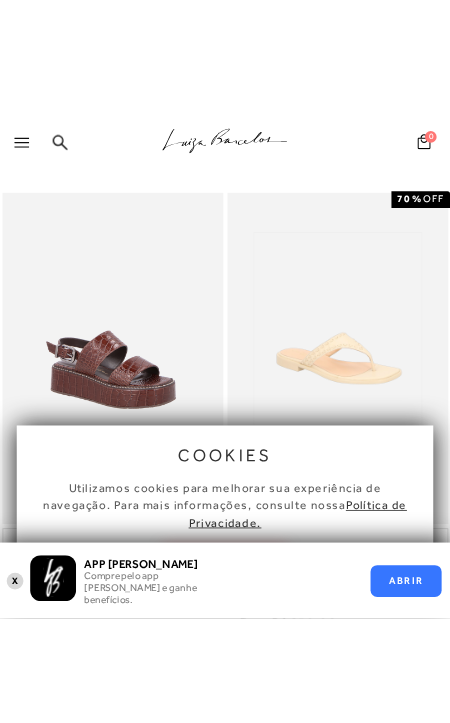 scroll, scrollTop: 684, scrollLeft: 0, axis: vertical 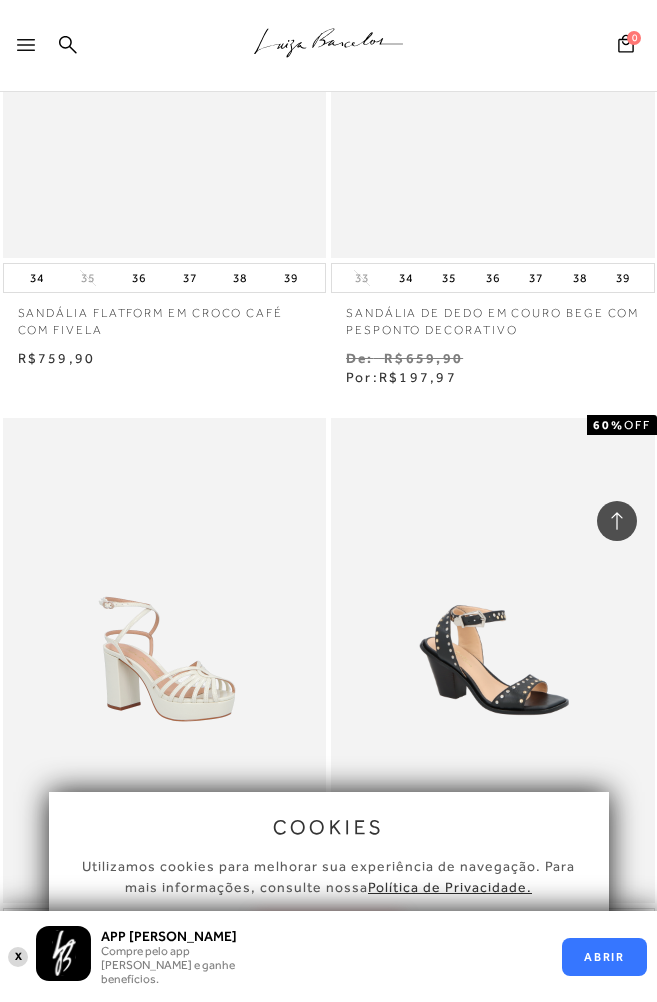 click 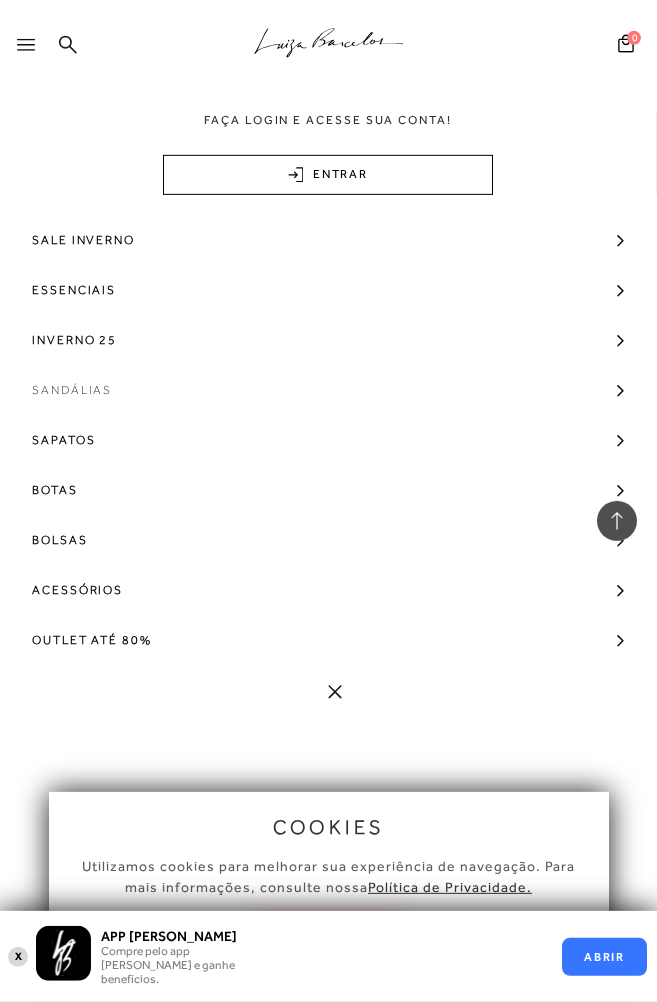 scroll, scrollTop: 1368, scrollLeft: 0, axis: vertical 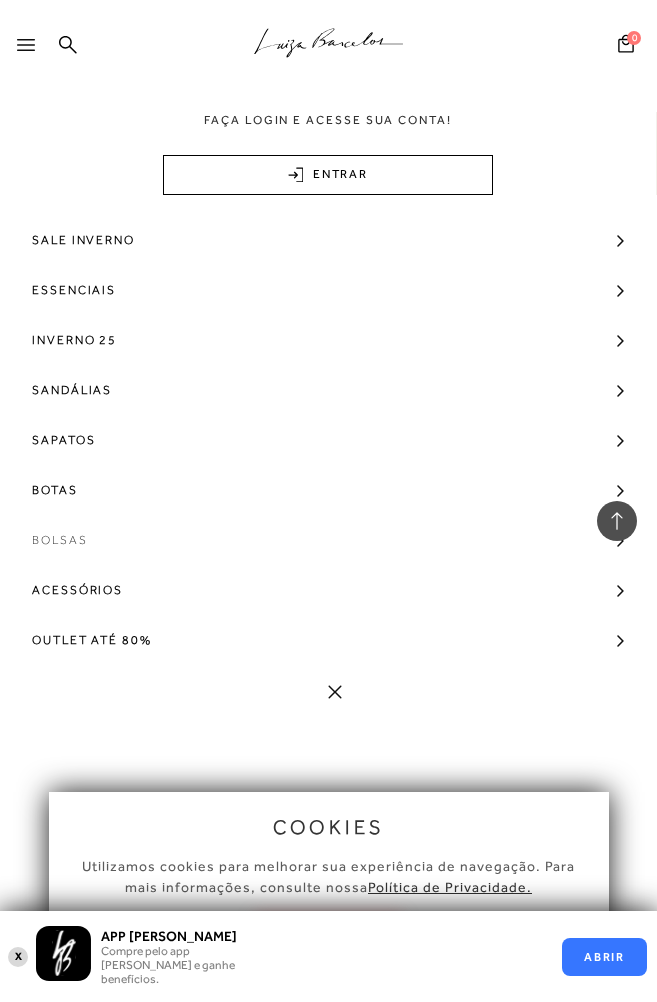 click on "Bolsas" at bounding box center [60, 540] 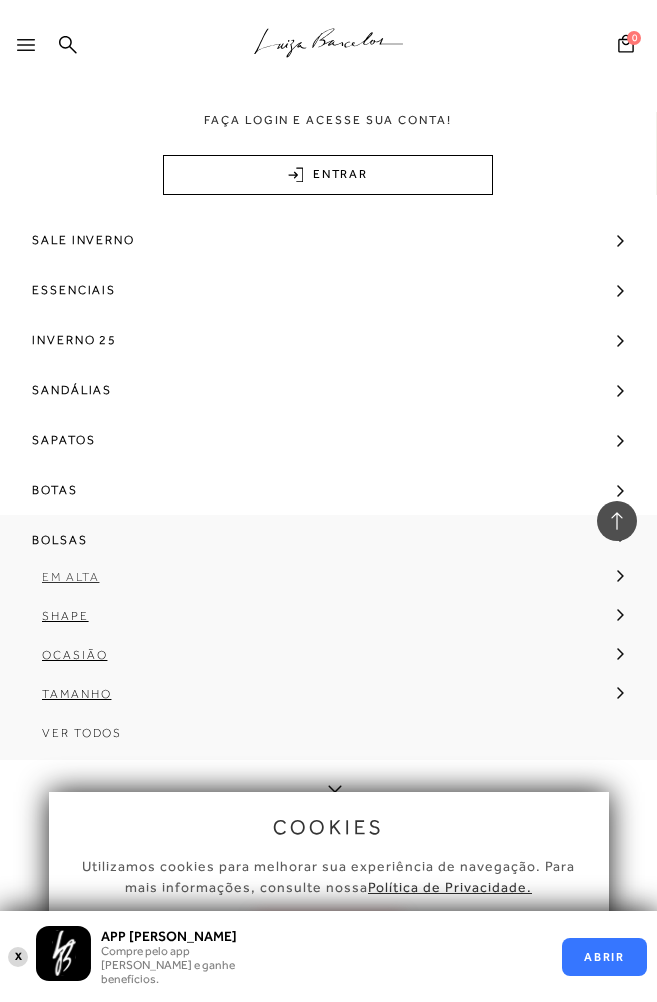 click on "Em Alta" at bounding box center [70, 577] 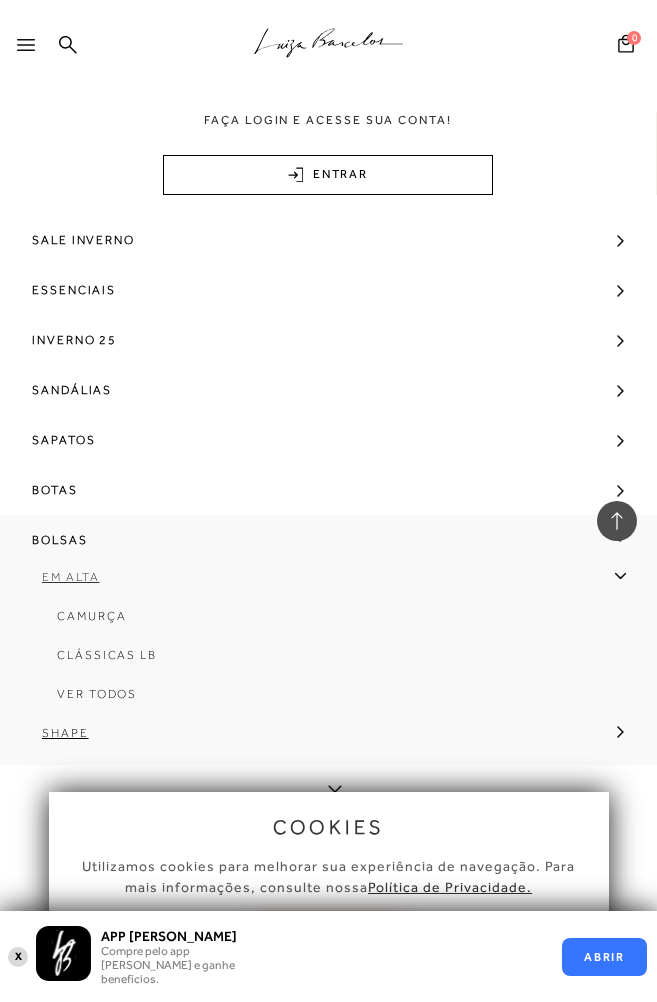 click on "Em Alta" at bounding box center [70, 577] 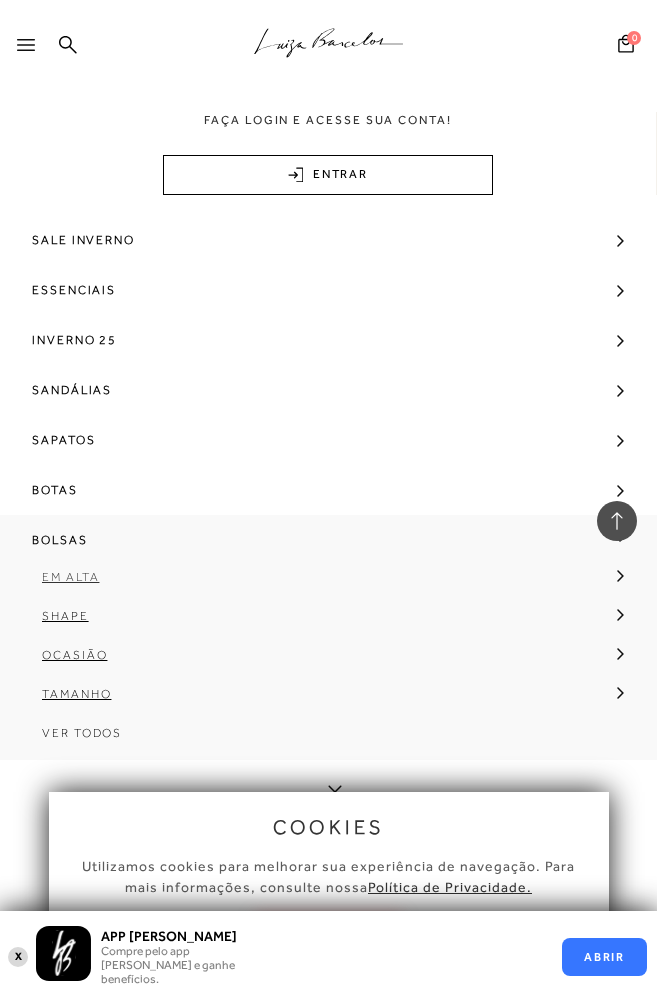 click on "Em Alta" at bounding box center (70, 577) 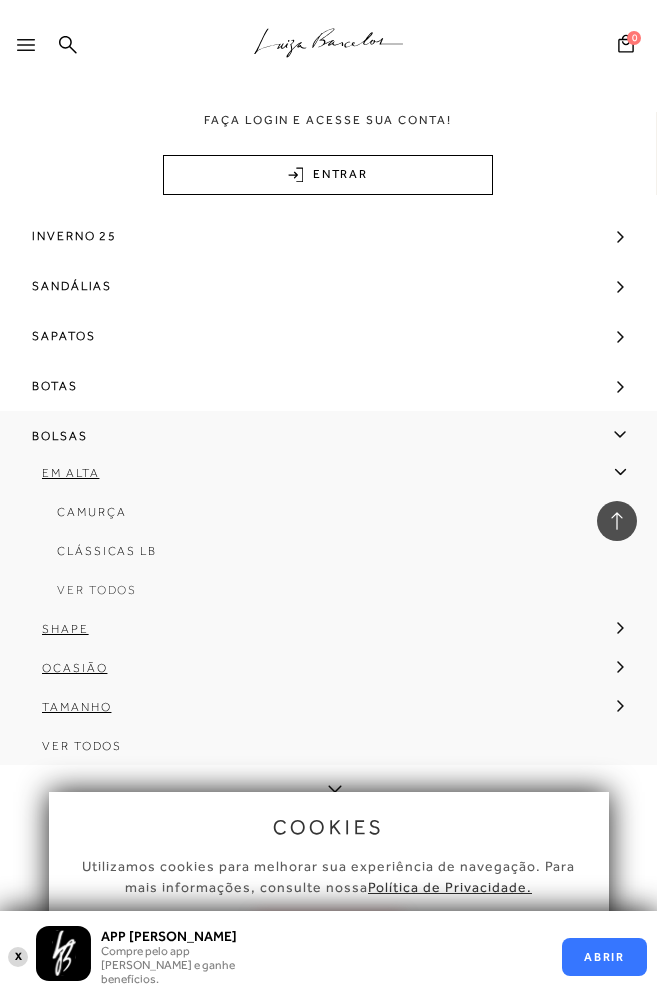 scroll, scrollTop: 216, scrollLeft: 0, axis: vertical 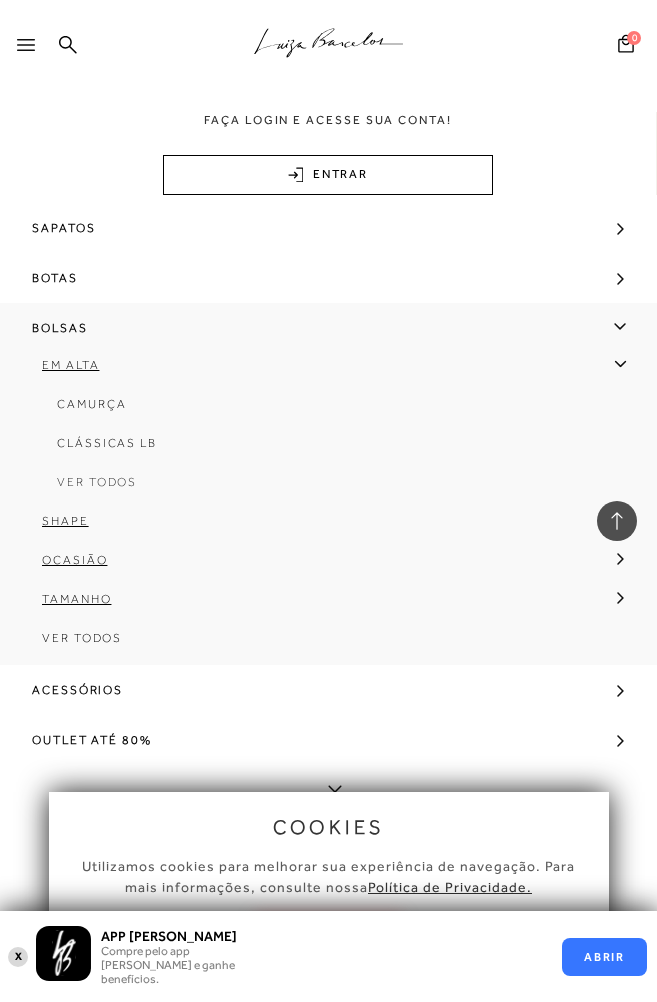 click on "Ver Todos" at bounding box center (97, 482) 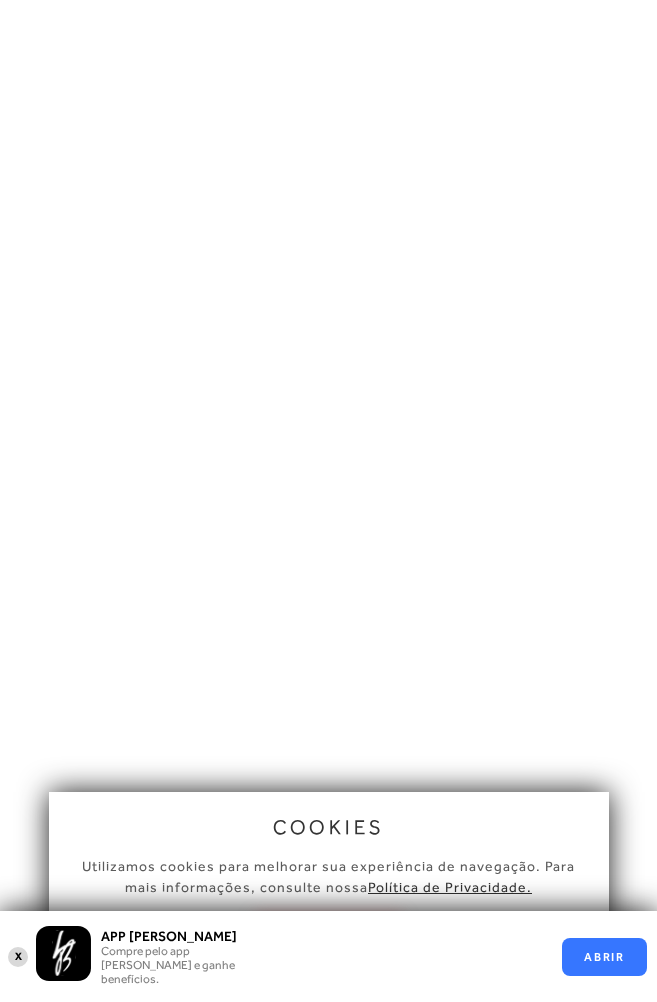 scroll, scrollTop: 0, scrollLeft: 0, axis: both 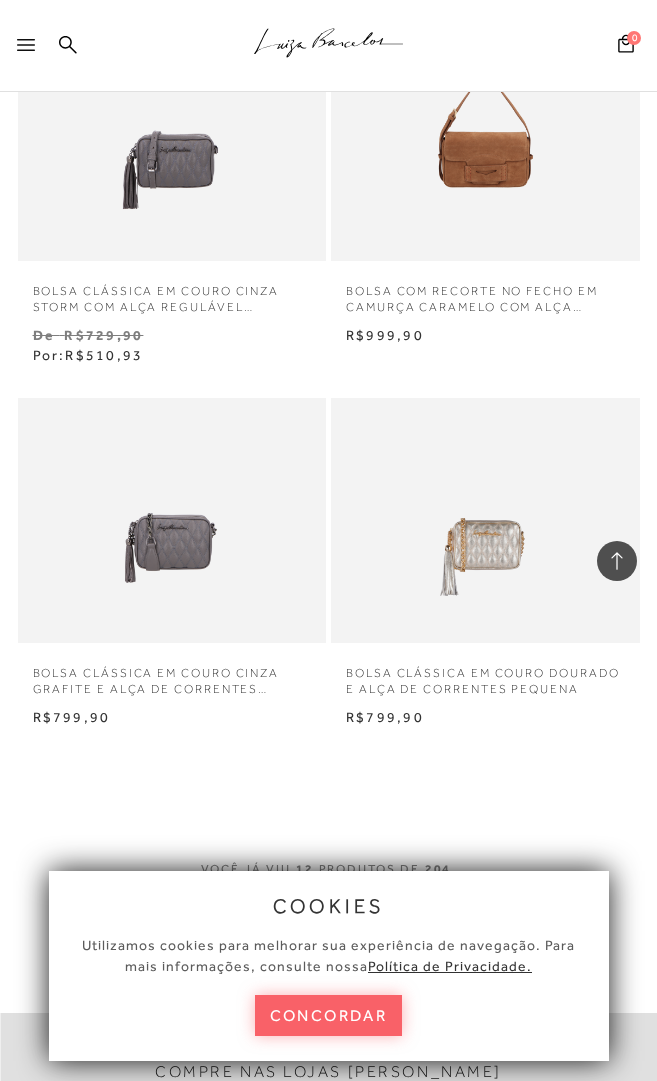 click at bounding box center [21, 46] 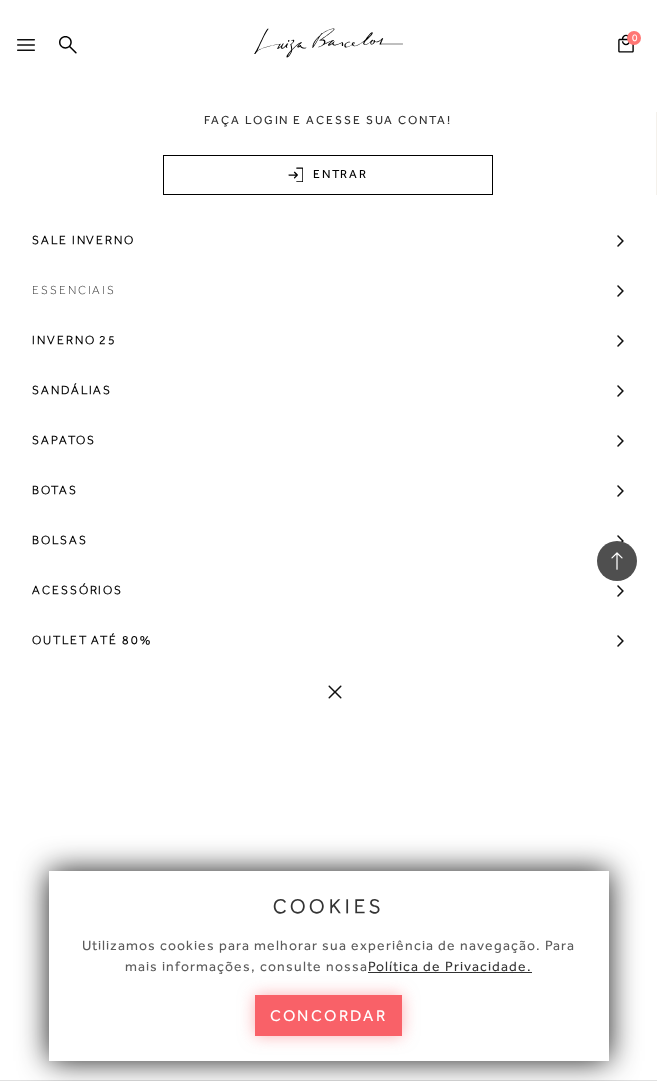 scroll, scrollTop: 1710, scrollLeft: 0, axis: vertical 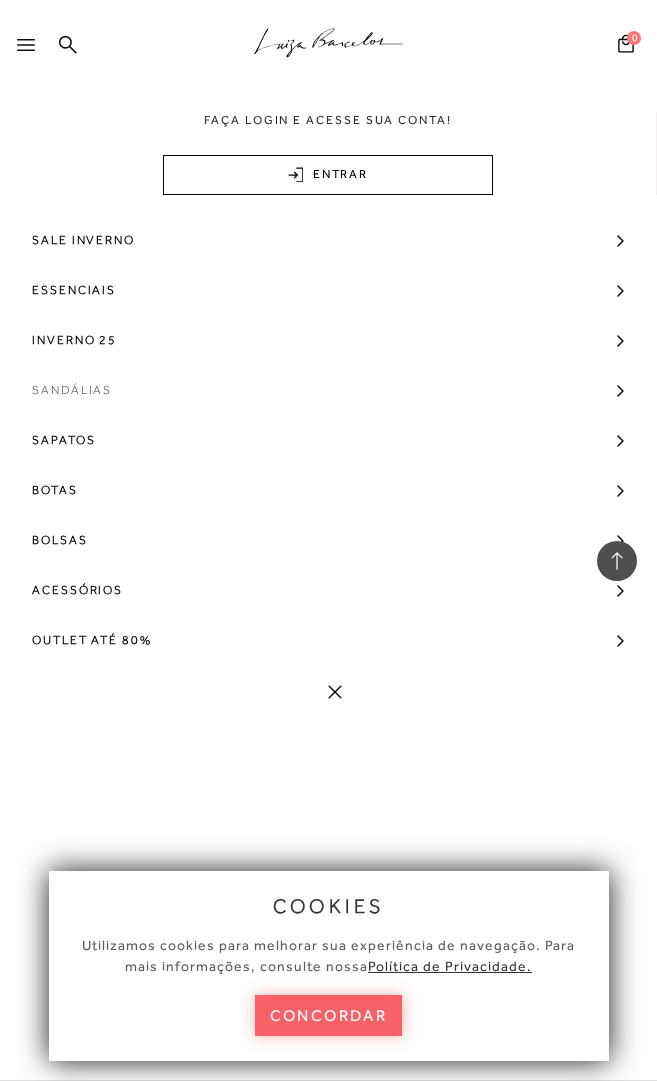 click on "Sandálias" at bounding box center [72, 390] 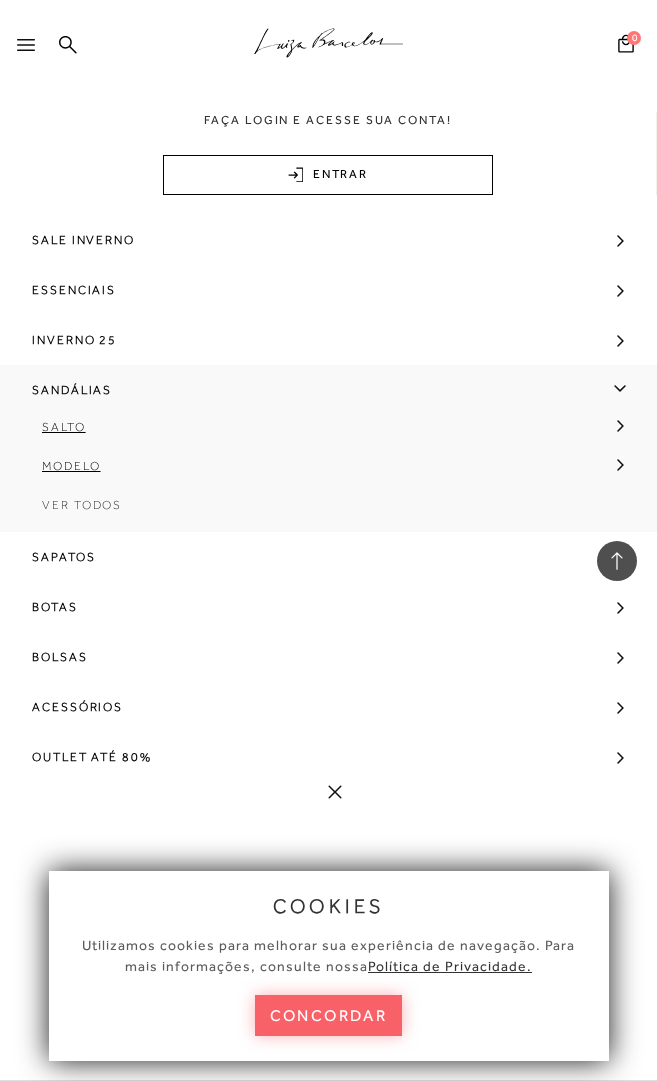 click on "Ver Todos" at bounding box center (82, 505) 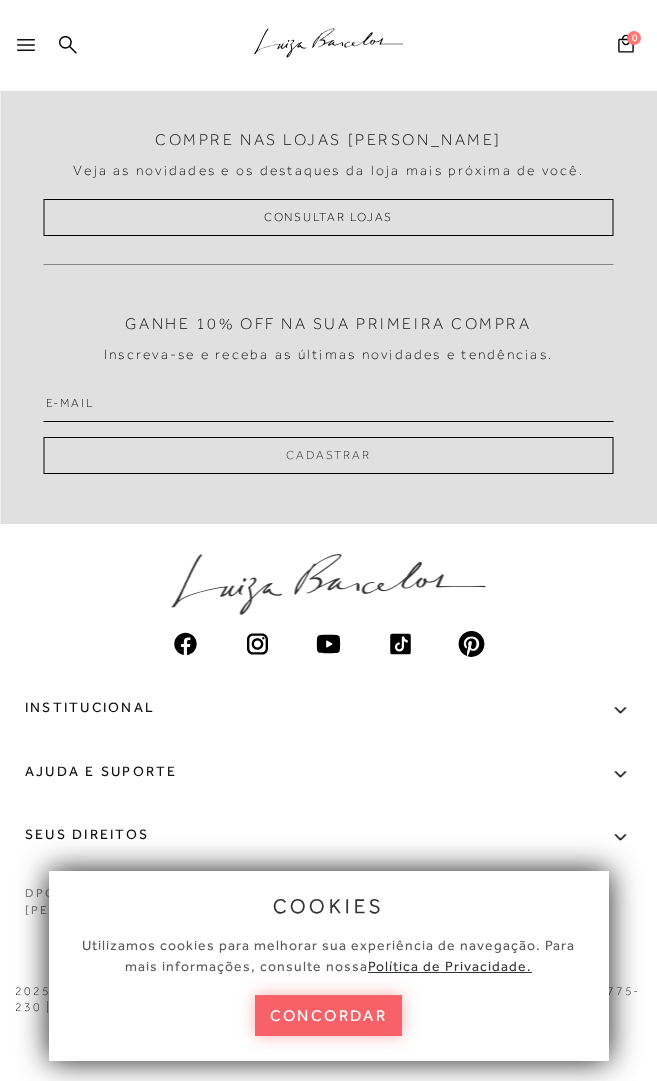 scroll, scrollTop: 0, scrollLeft: 0, axis: both 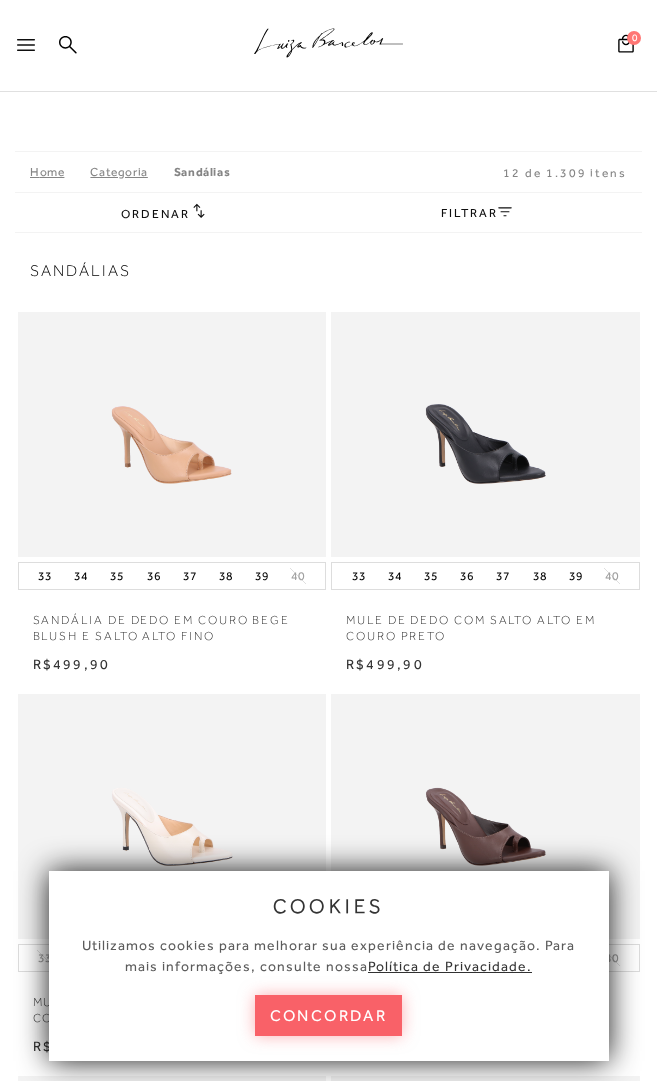 click on "FILTRAR" at bounding box center (476, 213) 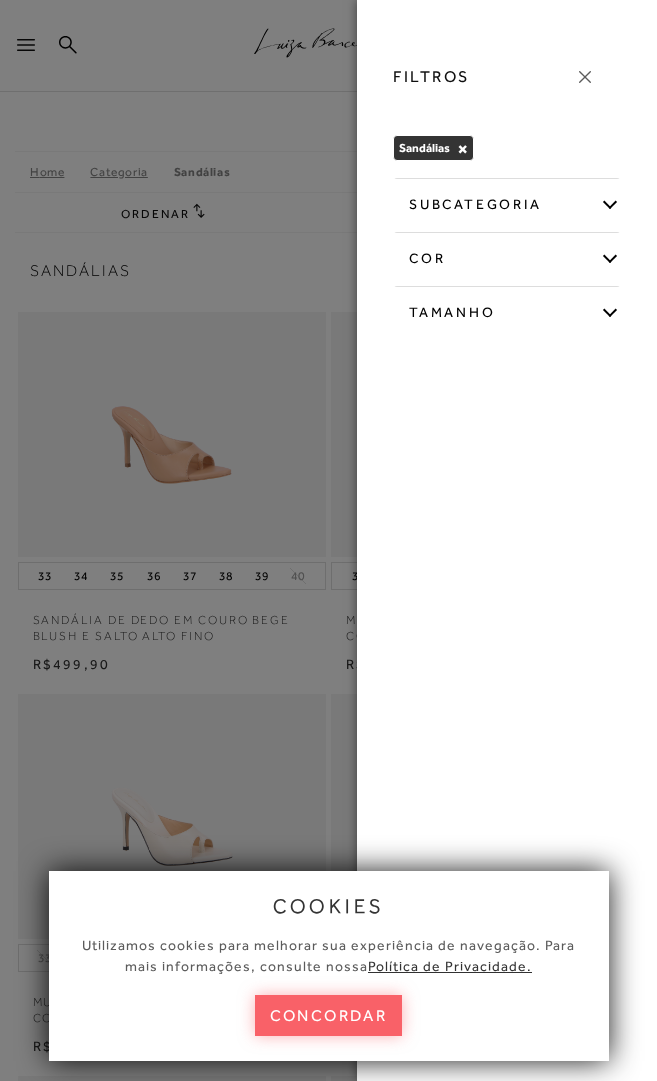 click at bounding box center (328, 540) 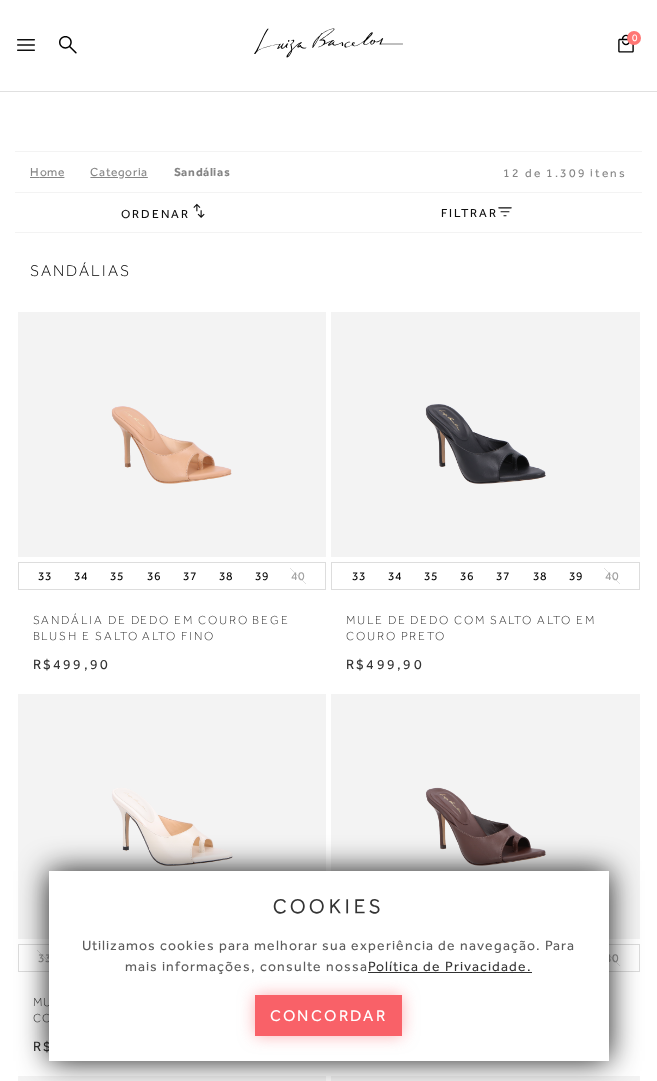 click on "Ordenar
Ordenar por
Padrão
Lançamentos
[GEOGRAPHIC_DATA]" at bounding box center (328, 212) 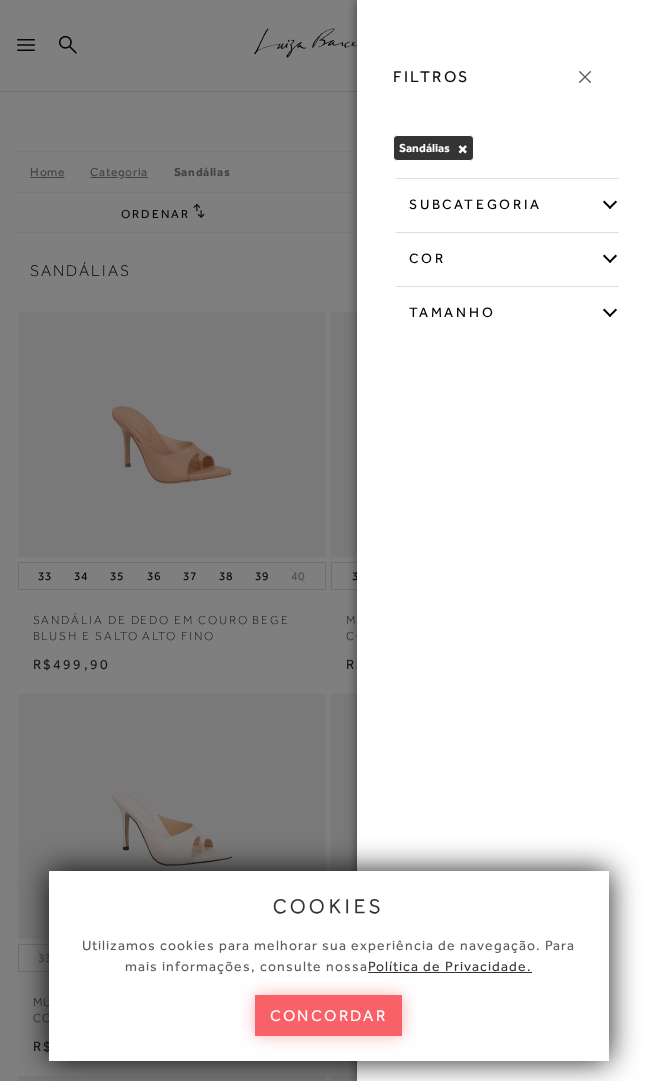 click on "subcategoria" at bounding box center [507, 201] 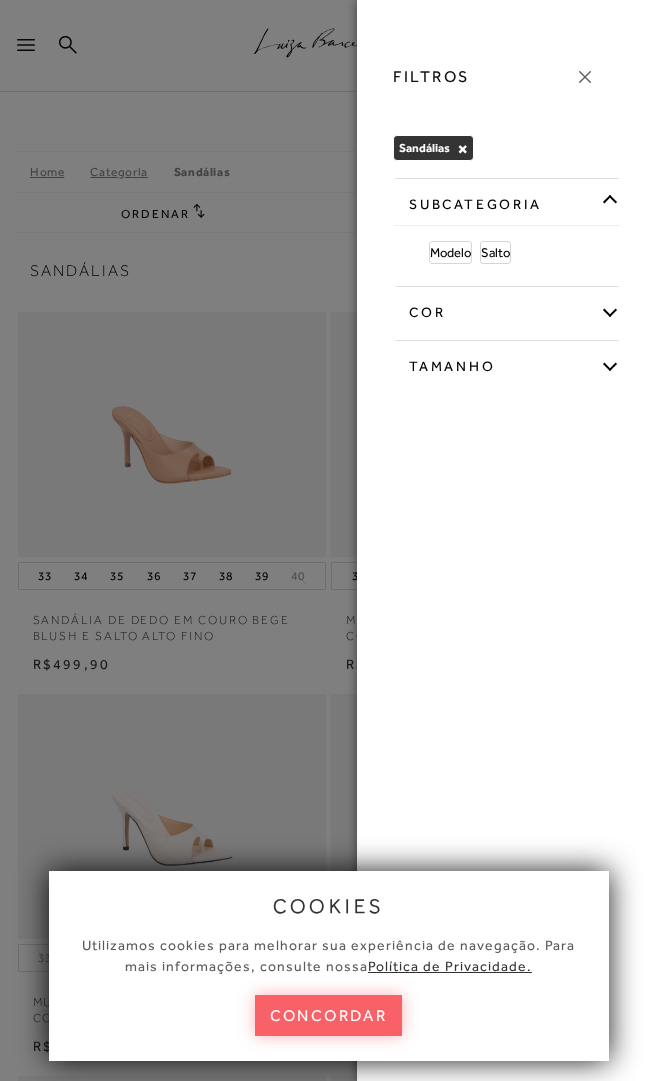 click at bounding box center [328, 540] 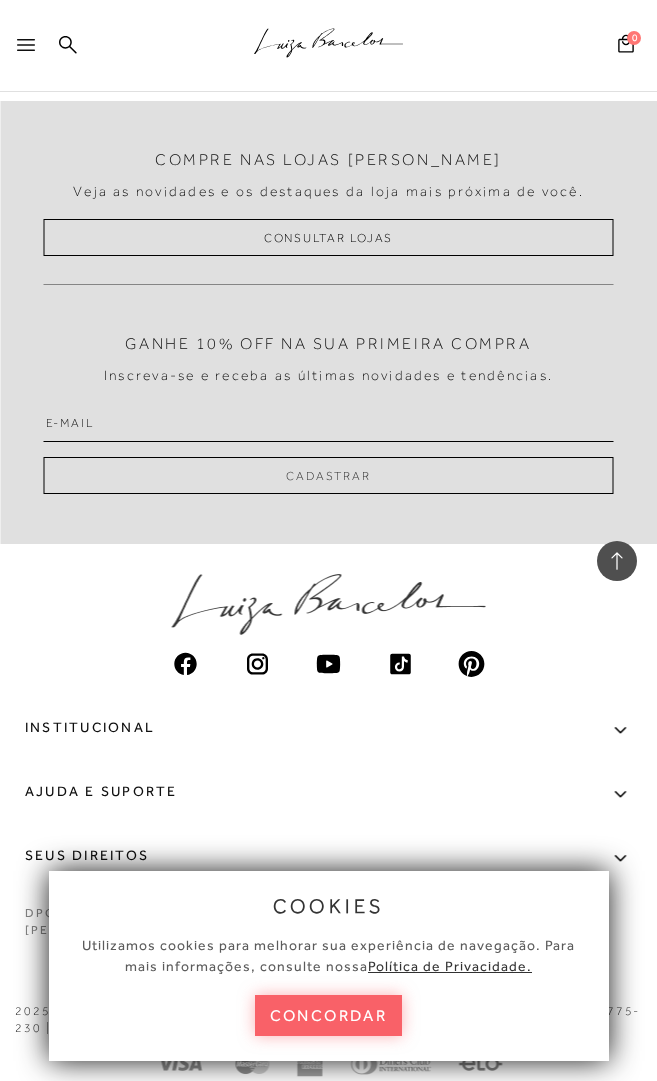 scroll, scrollTop: 2280, scrollLeft: 0, axis: vertical 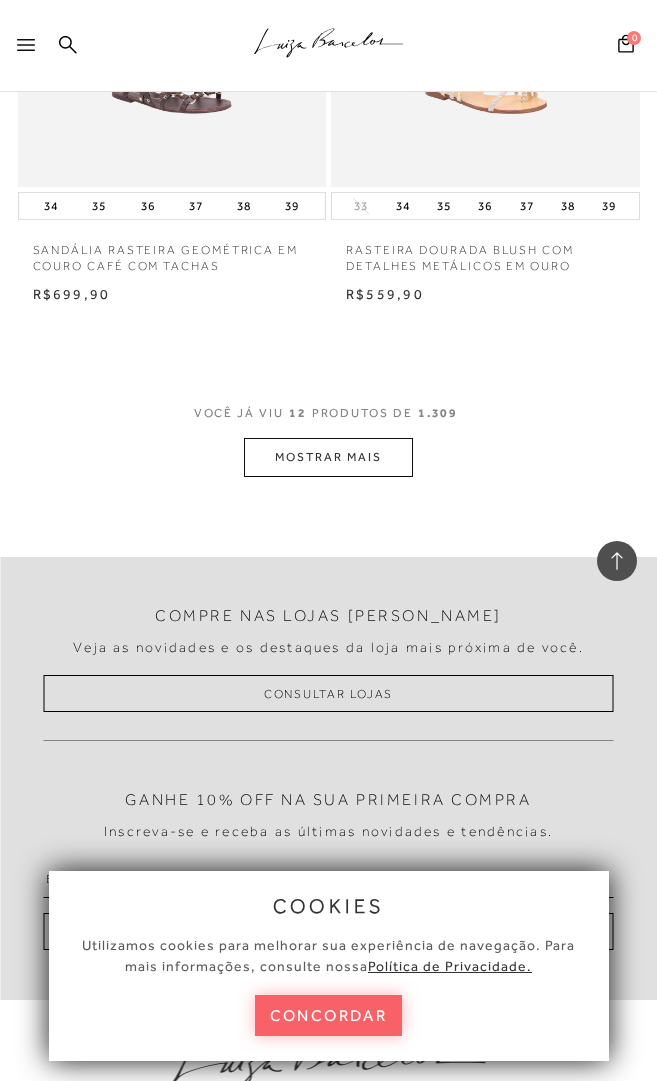 click on "MOSTRAR MAIS" at bounding box center (328, 457) 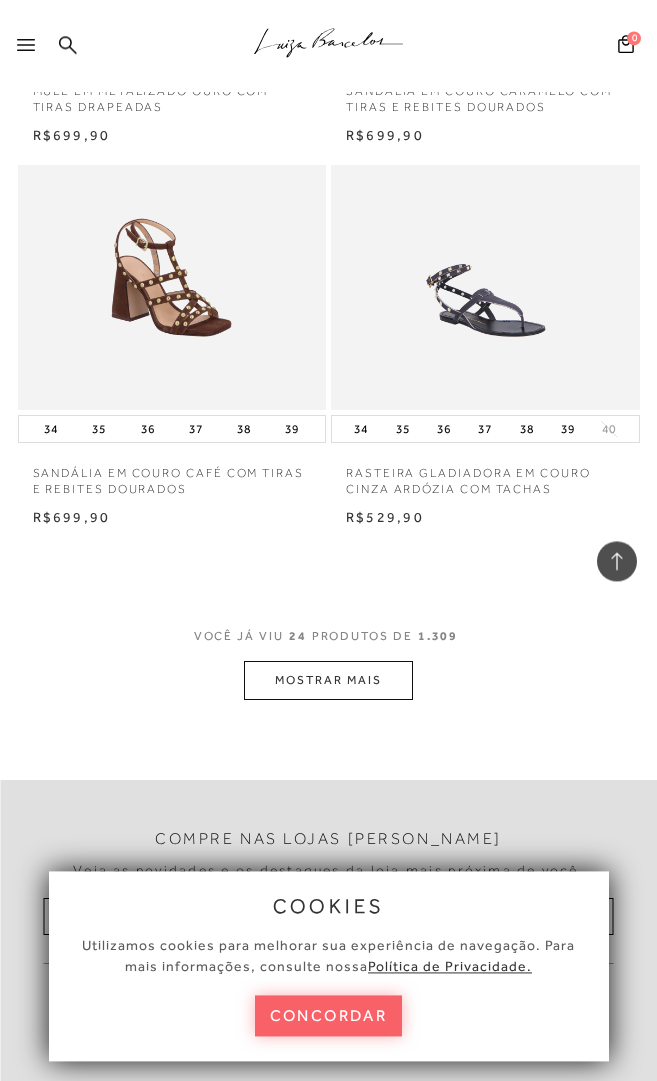 scroll, scrollTop: 4446, scrollLeft: 0, axis: vertical 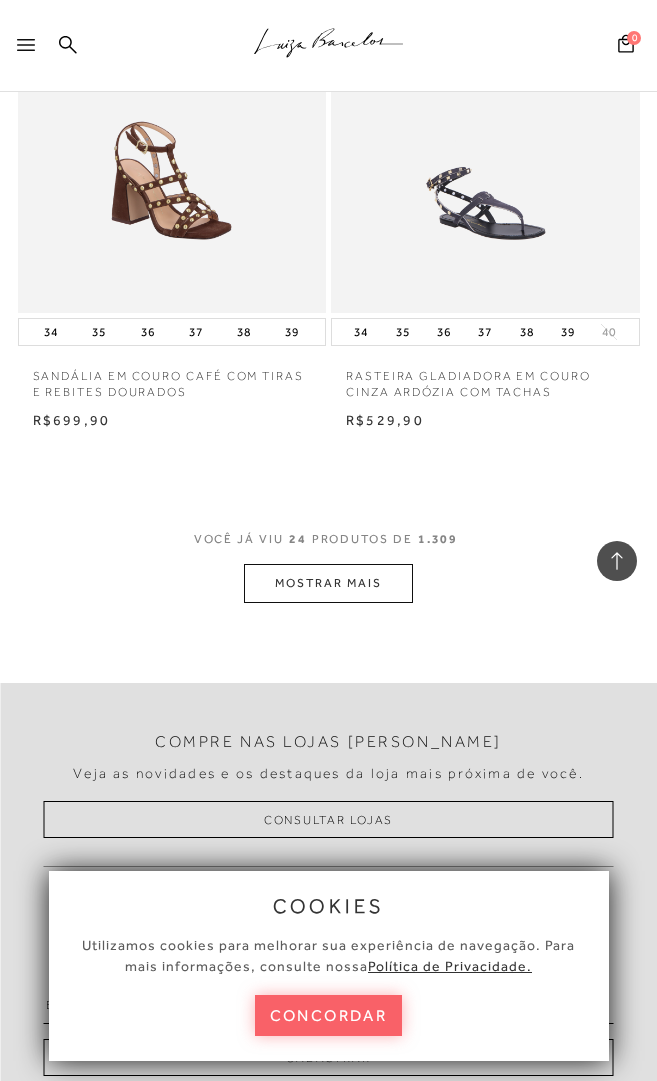 click on "MOSTRAR MAIS" at bounding box center (328, 583) 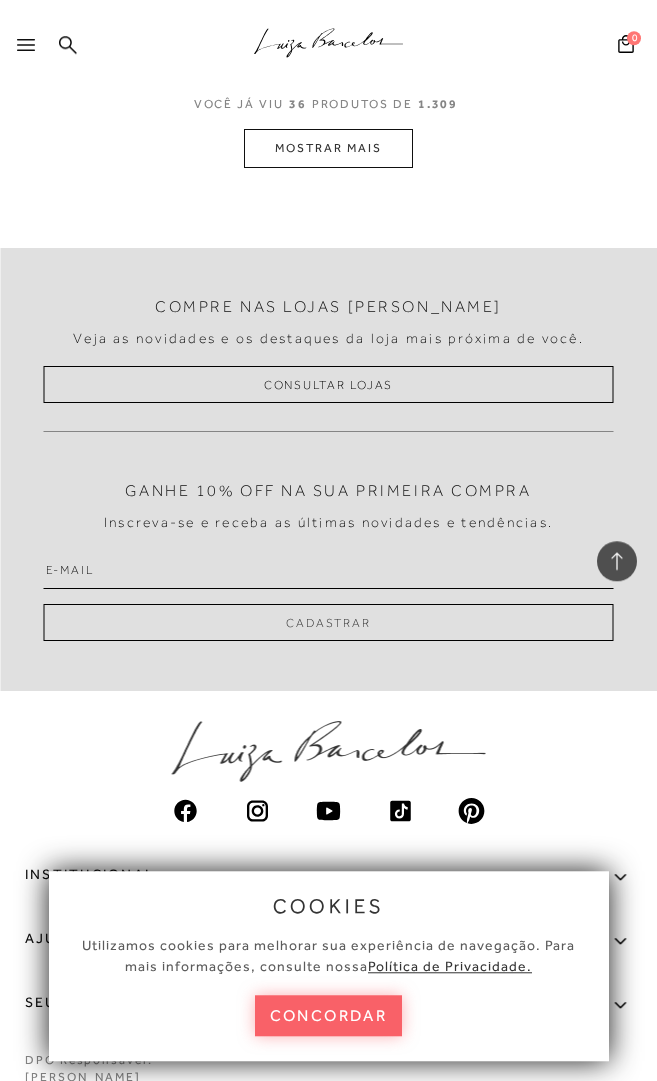 scroll, scrollTop: 6954, scrollLeft: 0, axis: vertical 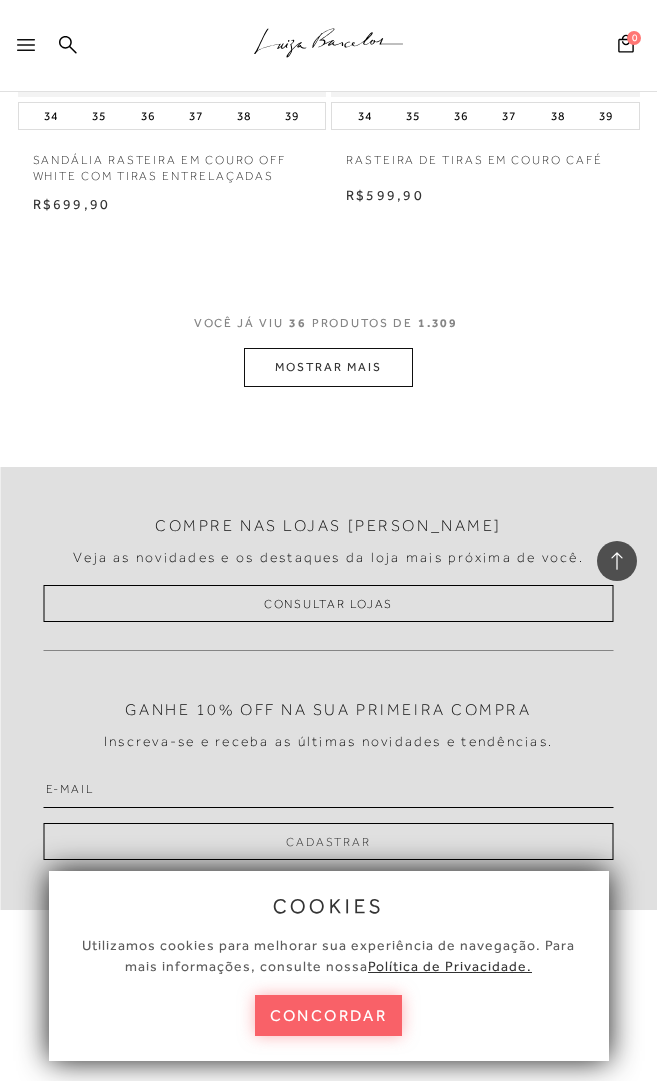 click on "MOSTRAR MAIS" at bounding box center (328, 367) 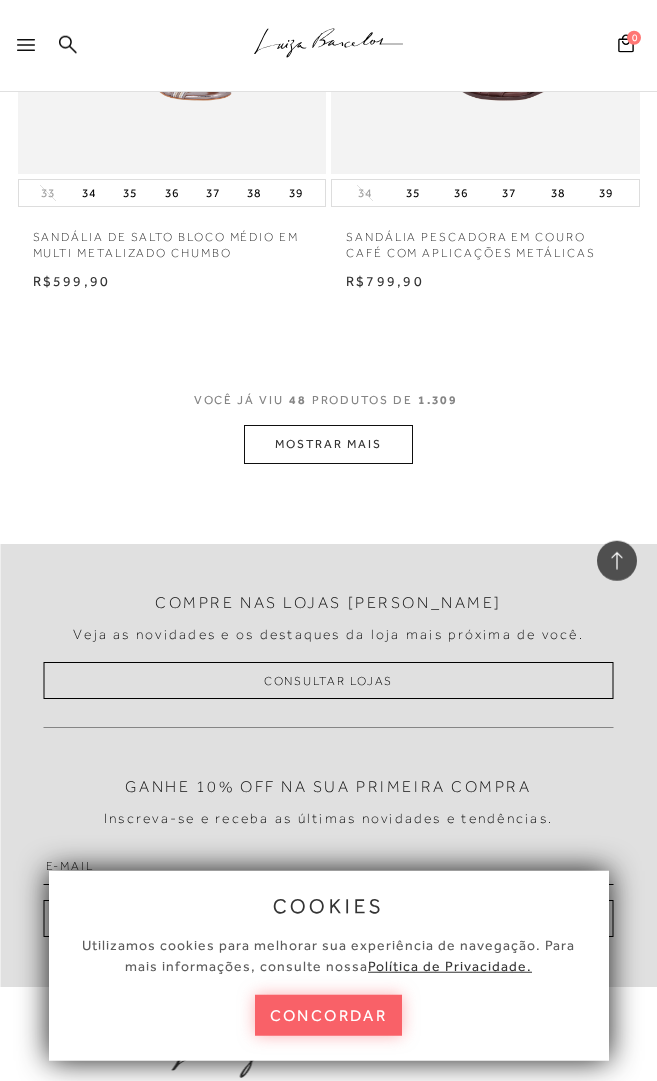 scroll, scrollTop: 9234, scrollLeft: 0, axis: vertical 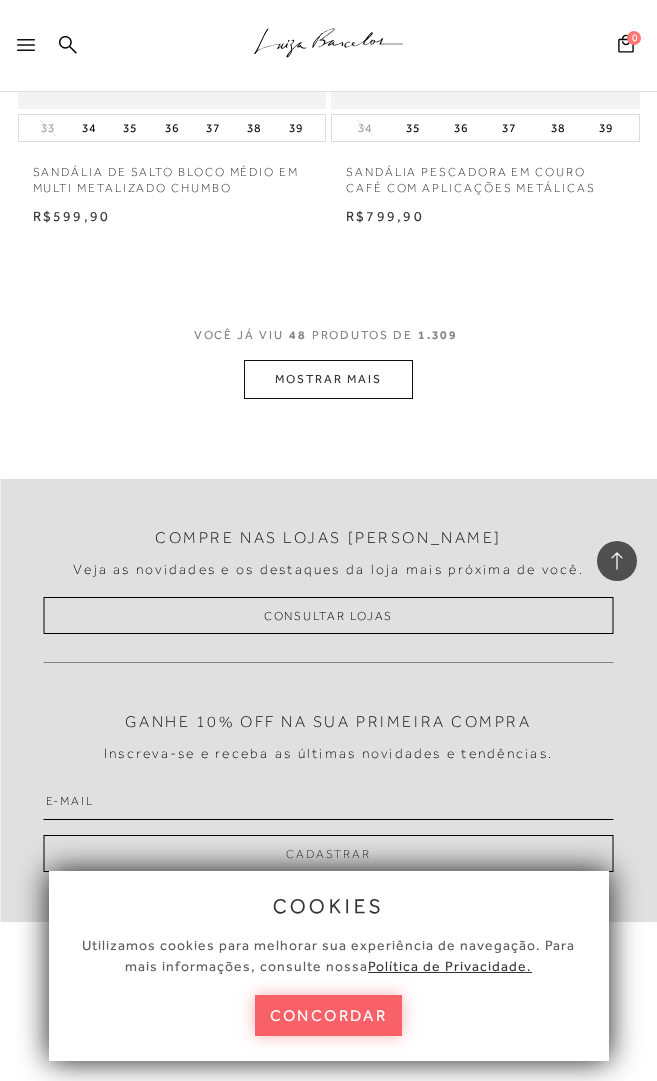 click on "MOSTRAR MAIS" at bounding box center [328, 379] 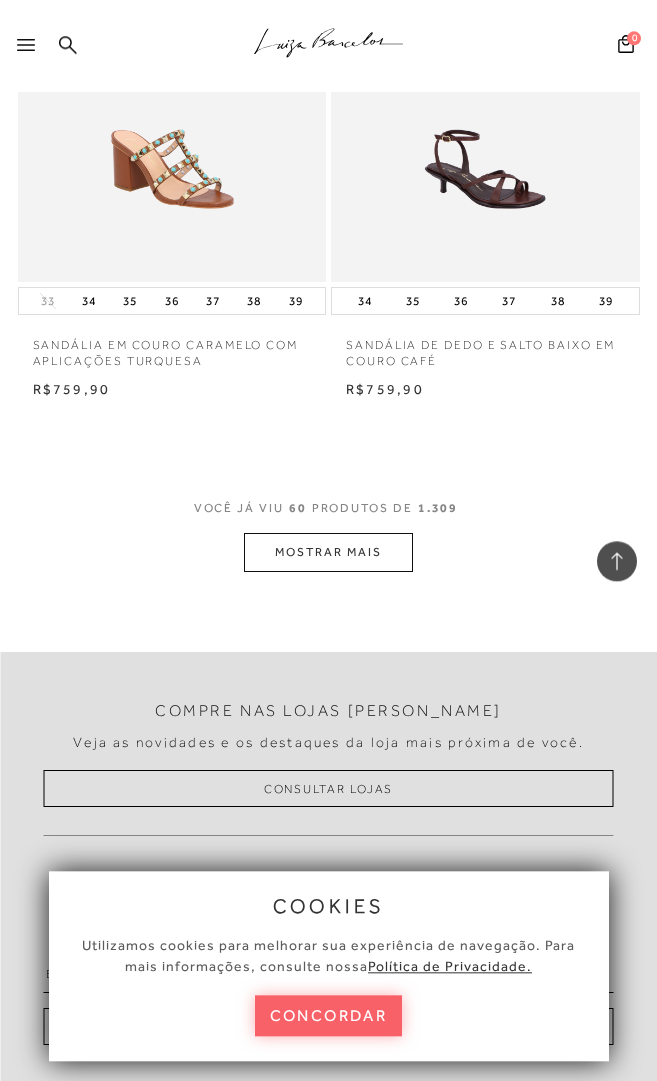 scroll, scrollTop: 11400, scrollLeft: 0, axis: vertical 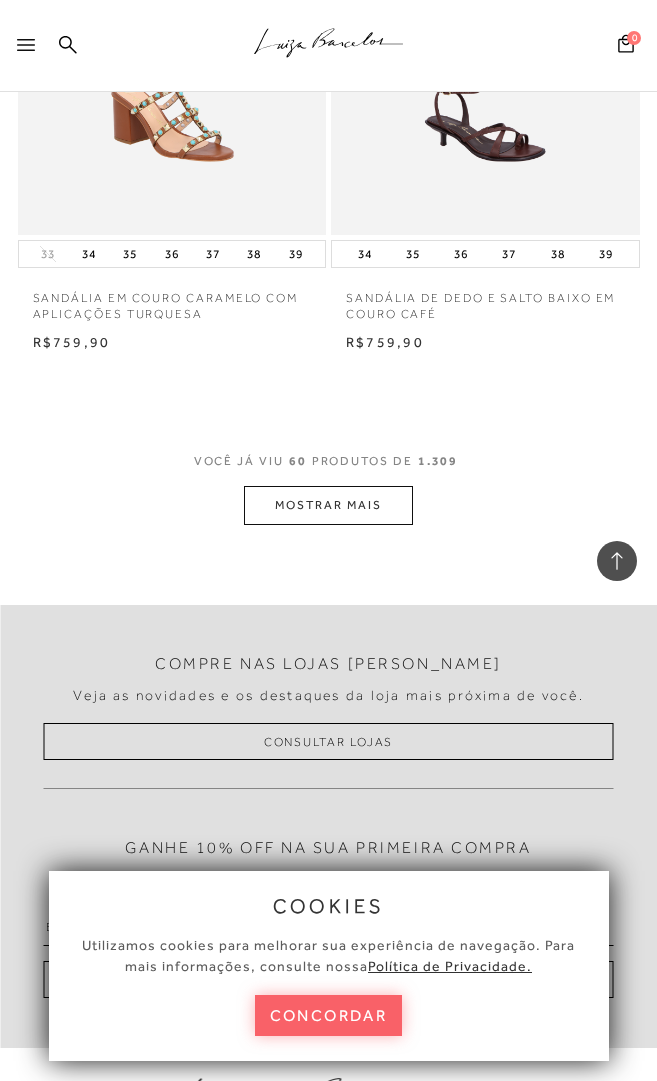 click on "MOSTRAR MAIS" at bounding box center [328, 505] 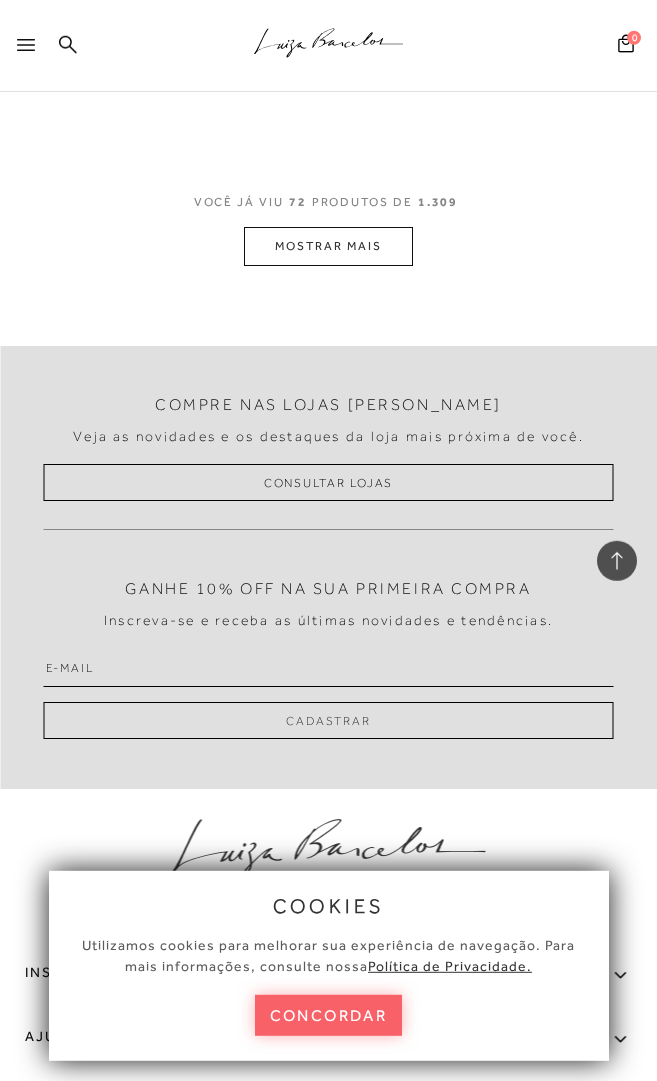 scroll, scrollTop: 13794, scrollLeft: 0, axis: vertical 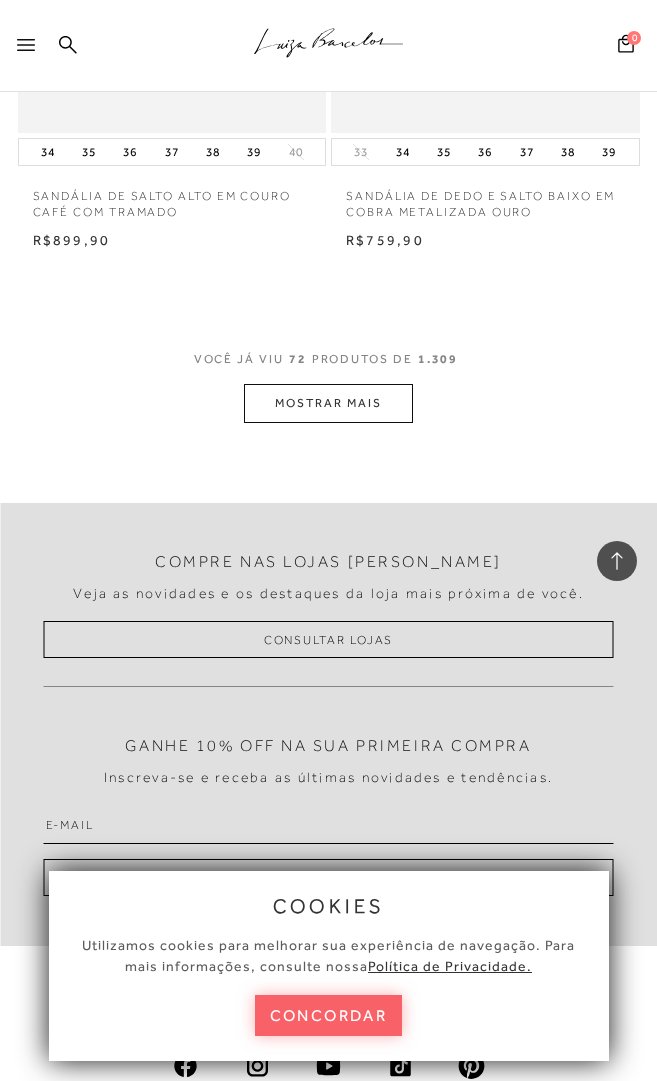 click at bounding box center [21, 46] 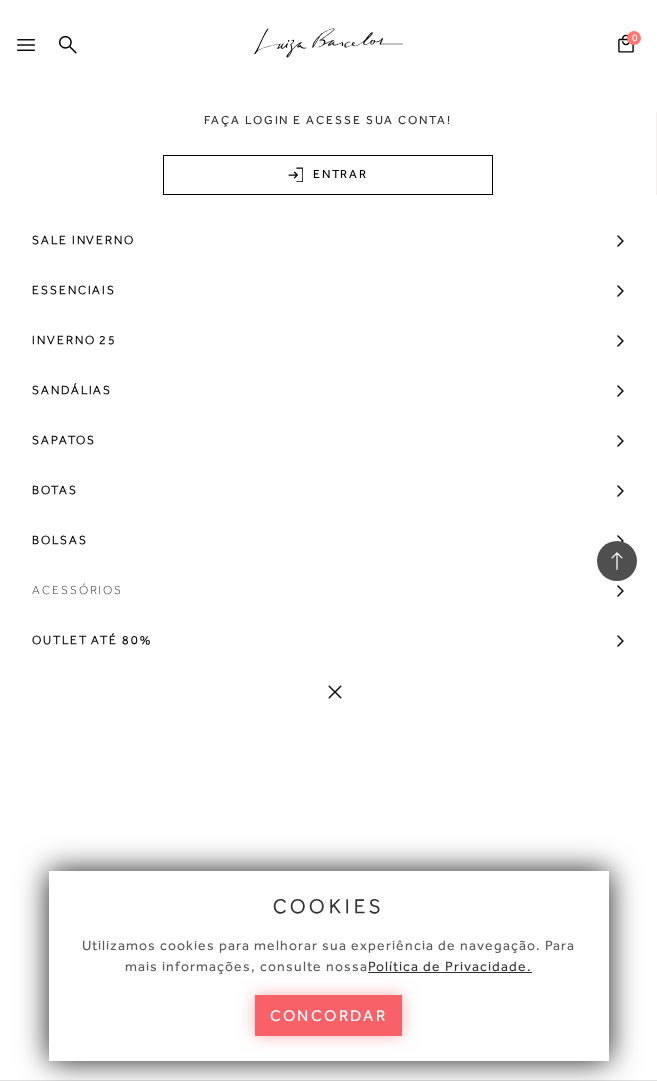click on "Acessórios" at bounding box center [77, 590] 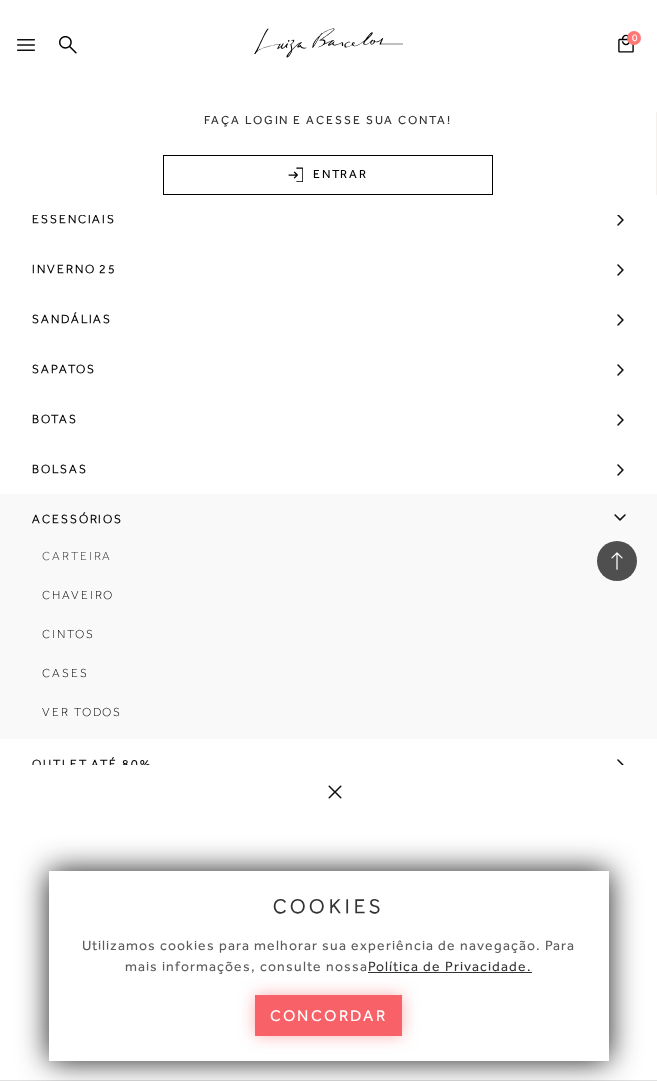 scroll, scrollTop: 100, scrollLeft: 0, axis: vertical 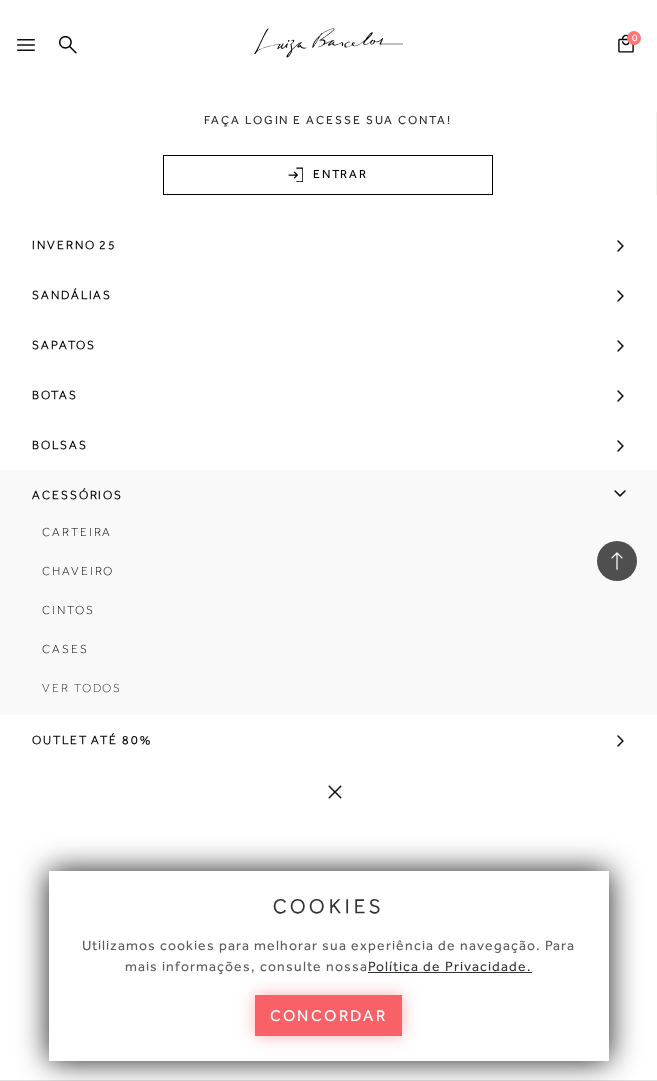 click on "Ver Todos" at bounding box center [82, 688] 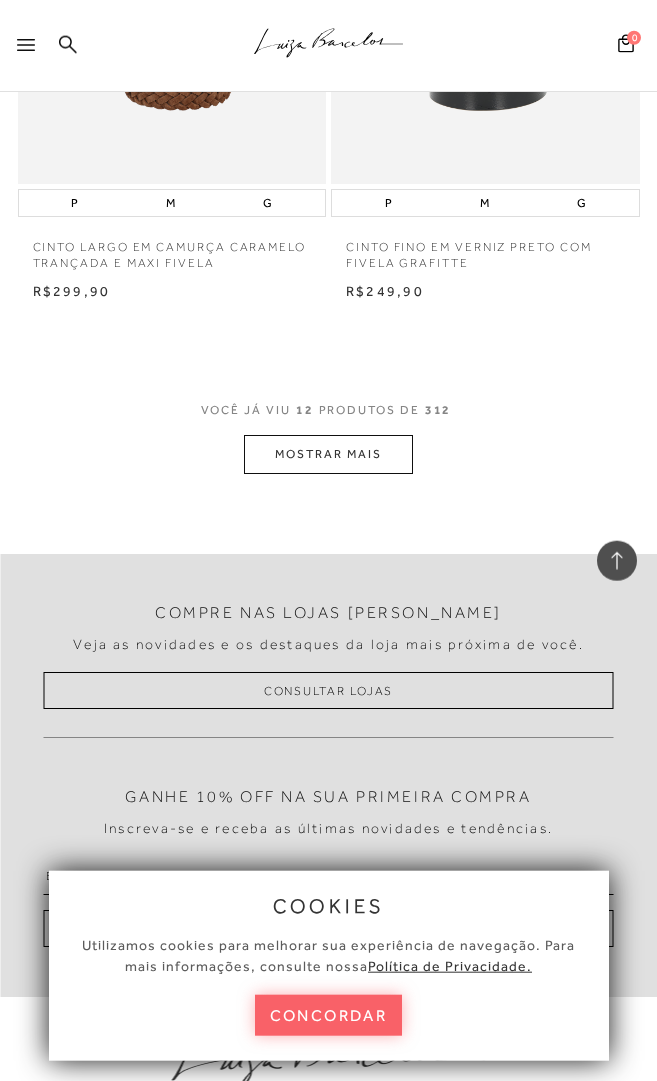 scroll, scrollTop: 2508, scrollLeft: 0, axis: vertical 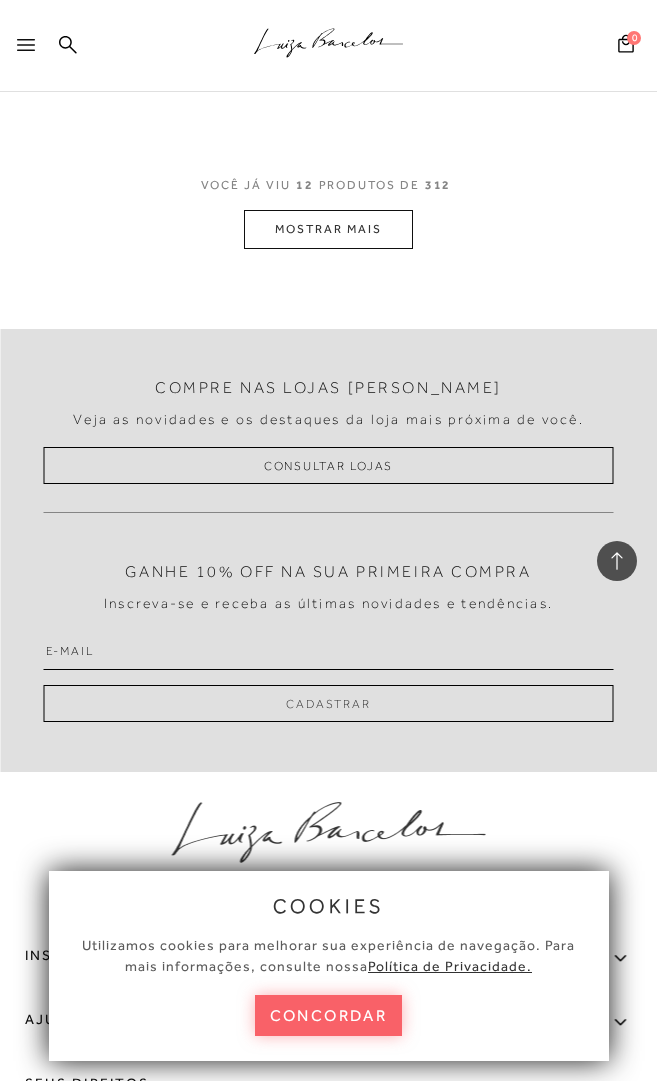 click on "MOSTRAR MAIS" at bounding box center [328, 229] 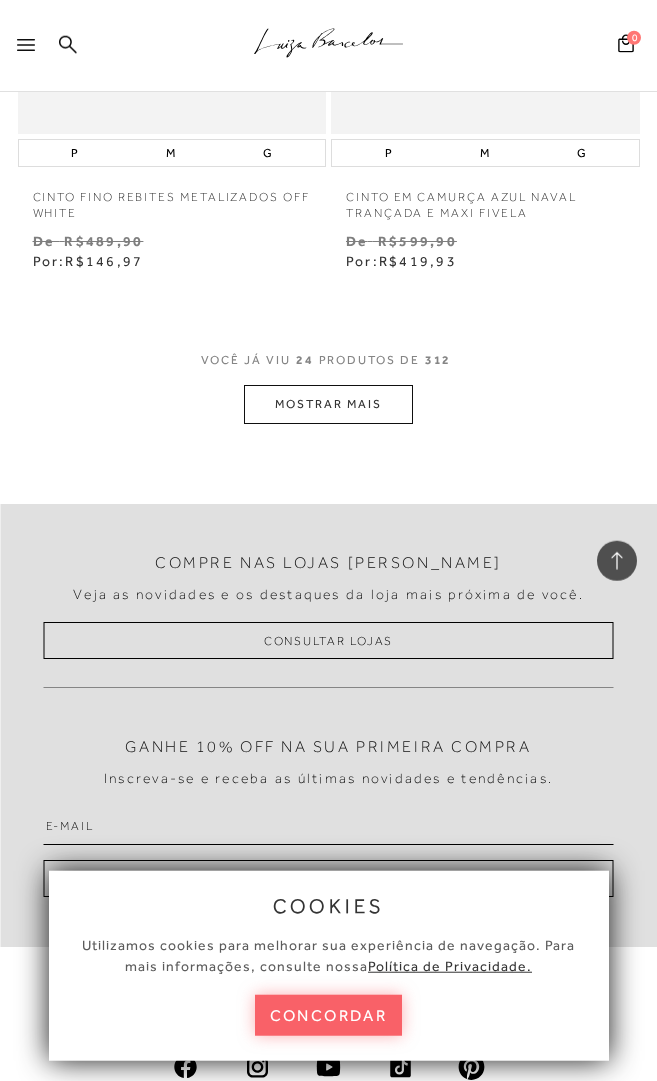 scroll, scrollTop: 4902, scrollLeft: 0, axis: vertical 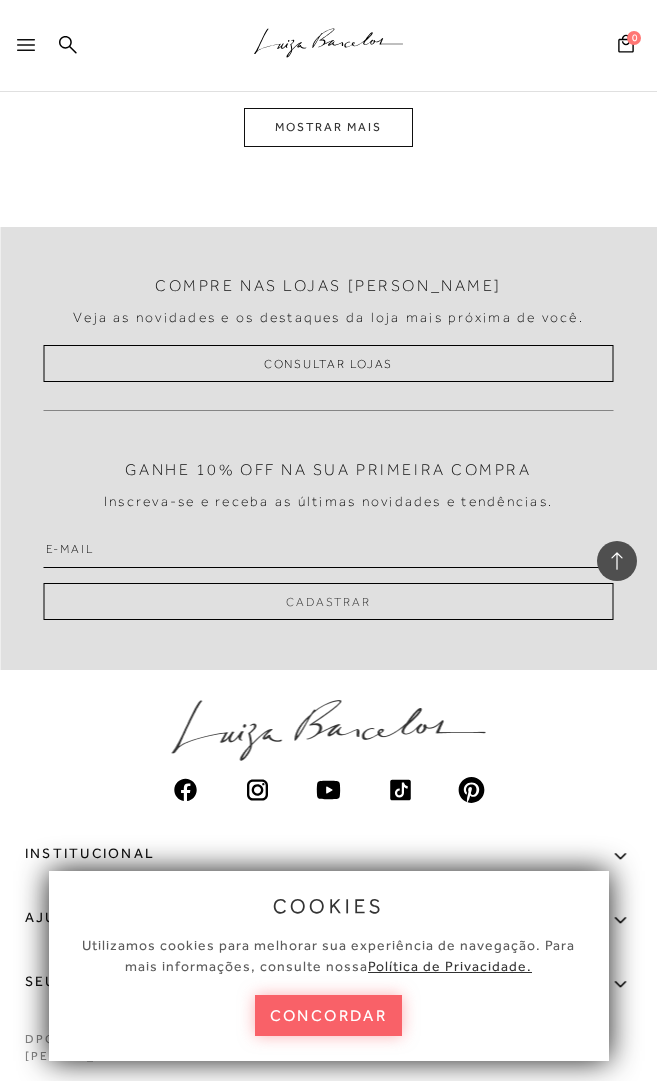 click on "MOSTRAR MAIS" at bounding box center (328, 127) 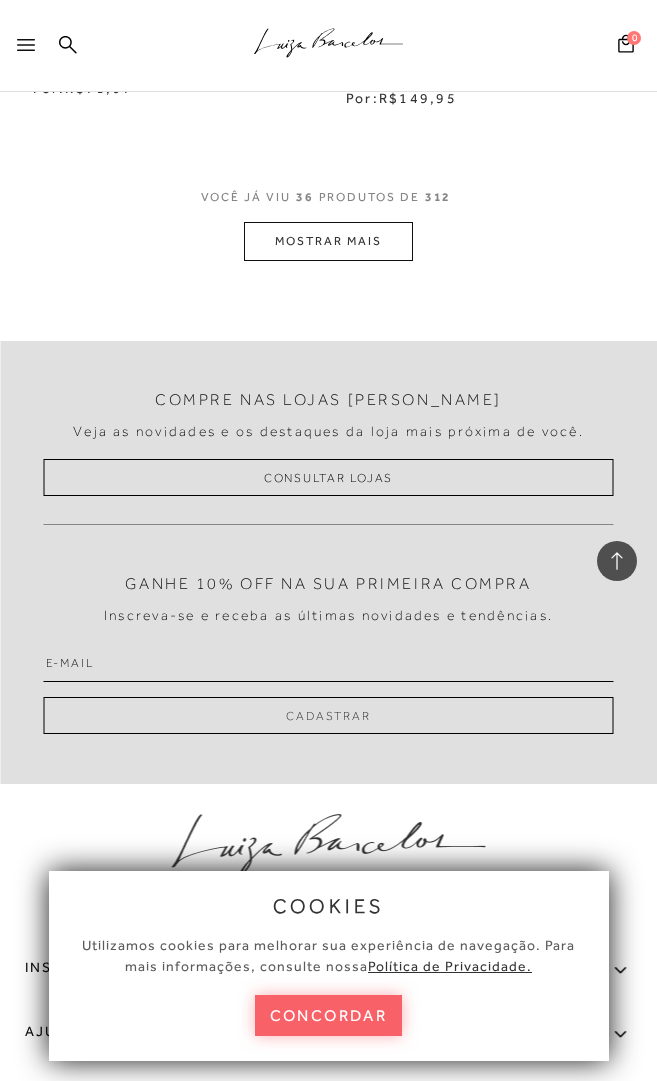click on "MOSTRAR MAIS" at bounding box center (328, 241) 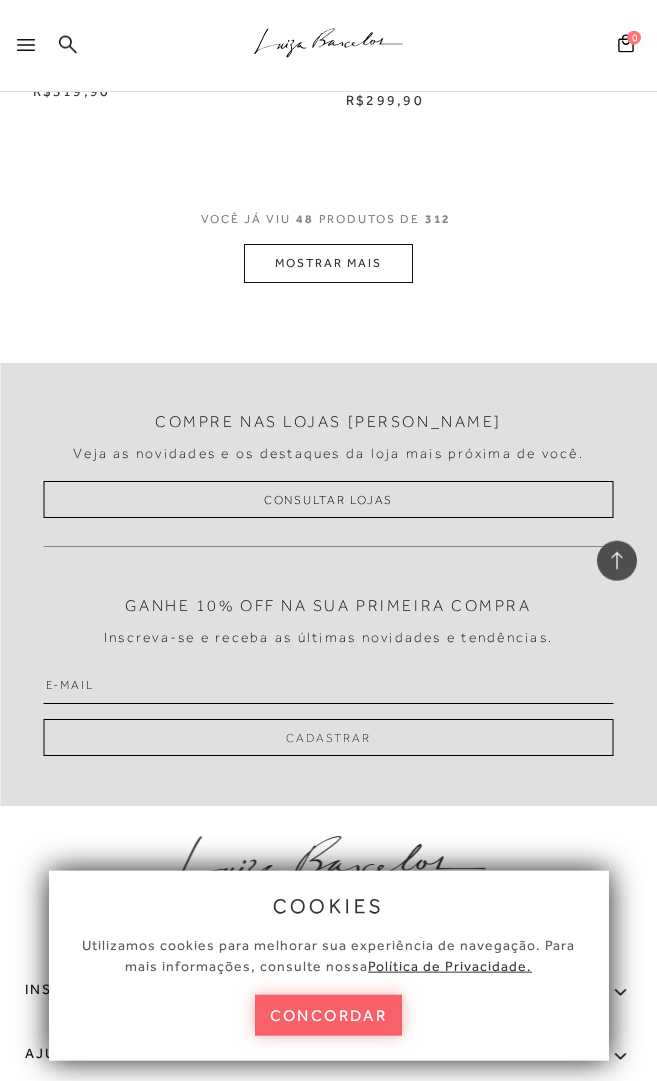 scroll, scrollTop: 9360, scrollLeft: 0, axis: vertical 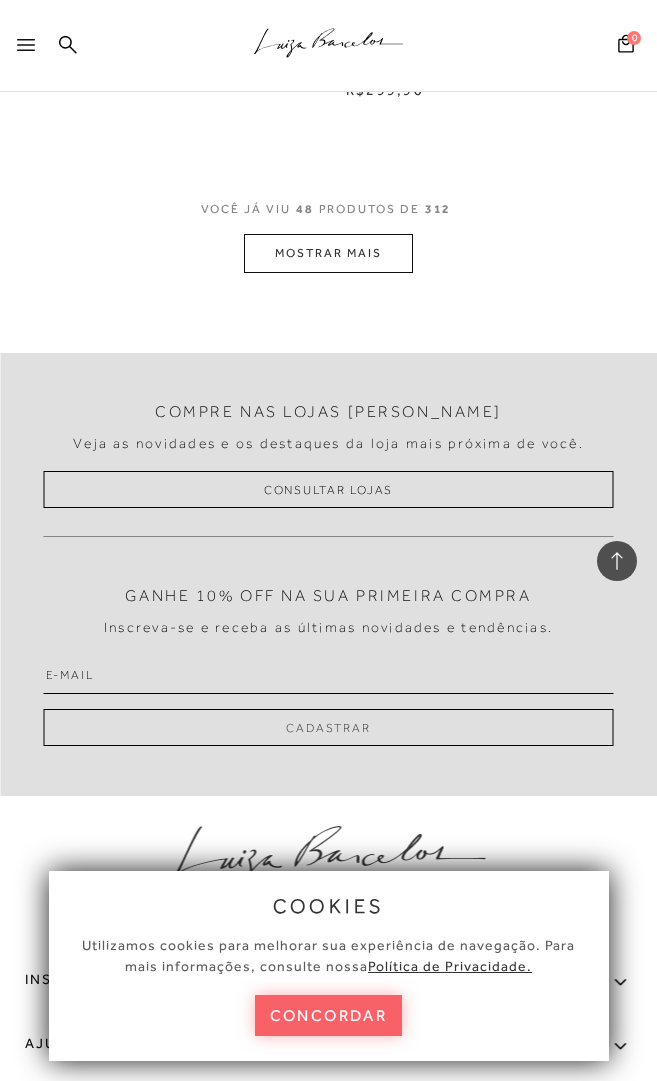 click on "MOSTRAR MAIS" at bounding box center [328, 253] 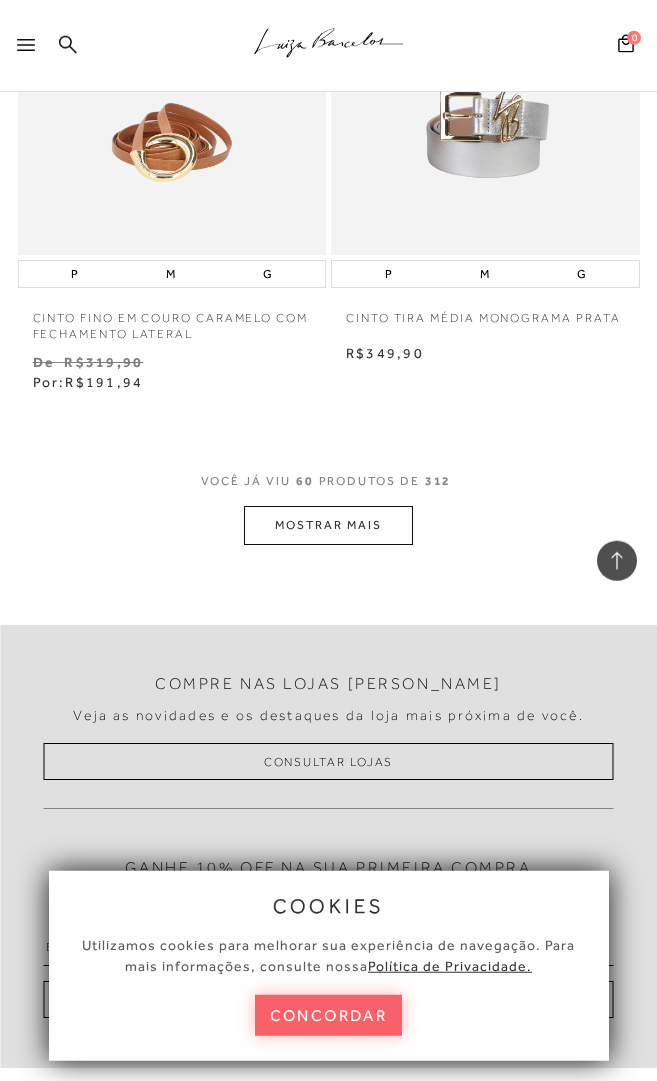 scroll, scrollTop: 11412, scrollLeft: 0, axis: vertical 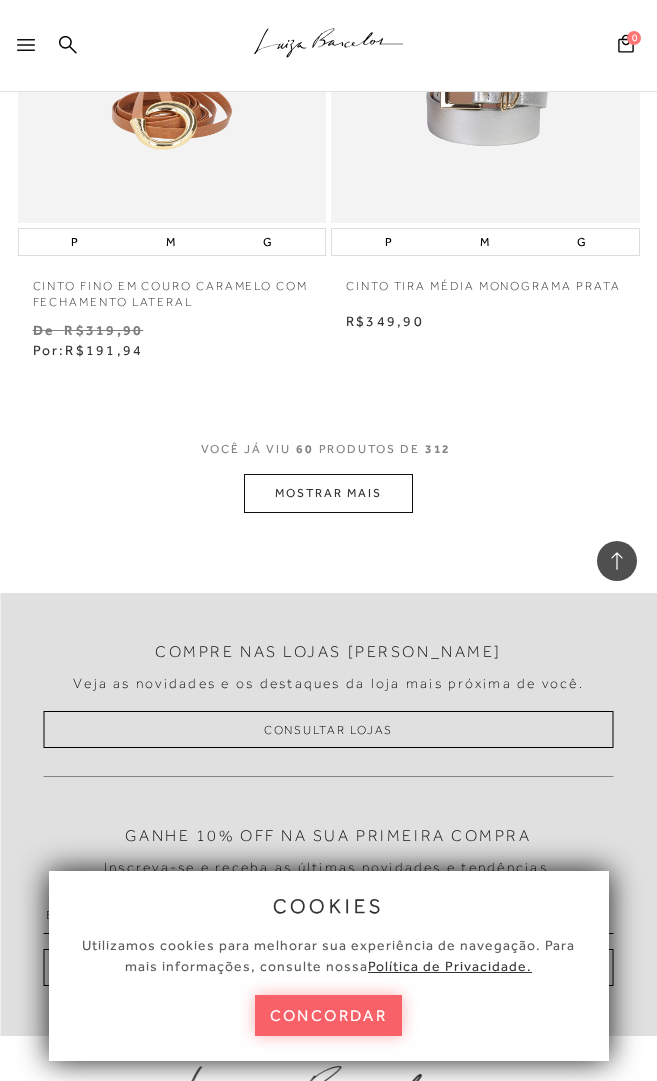 click on "MOSTRAR MAIS" at bounding box center (328, 493) 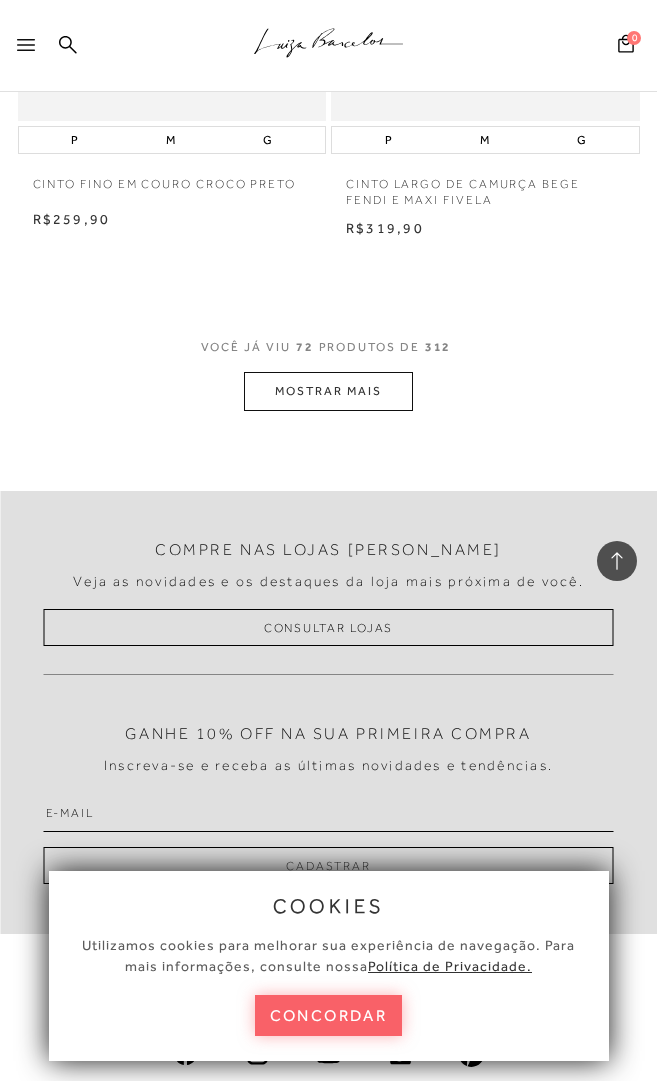 scroll, scrollTop: 13920, scrollLeft: 0, axis: vertical 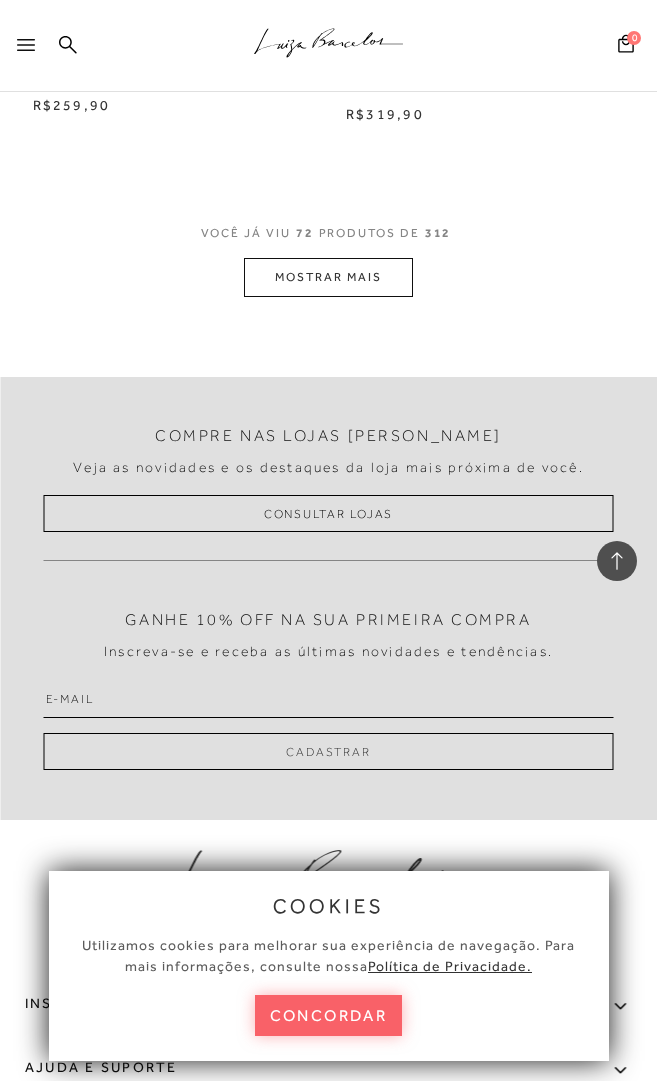 click on "MOSTRAR MAIS" at bounding box center (328, 277) 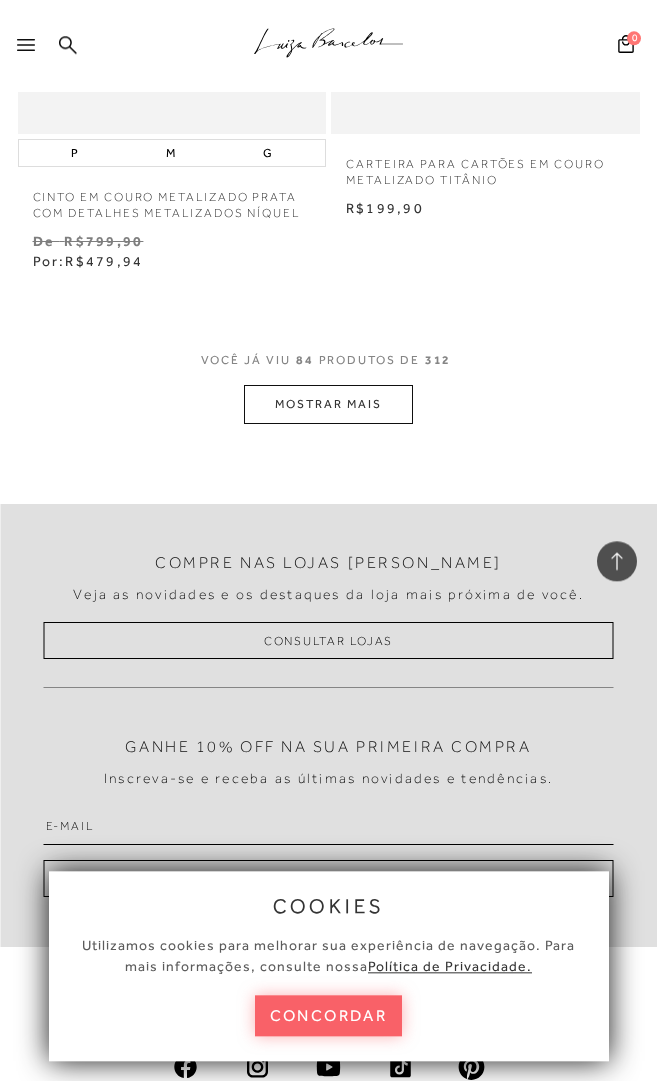 scroll, scrollTop: 16086, scrollLeft: 0, axis: vertical 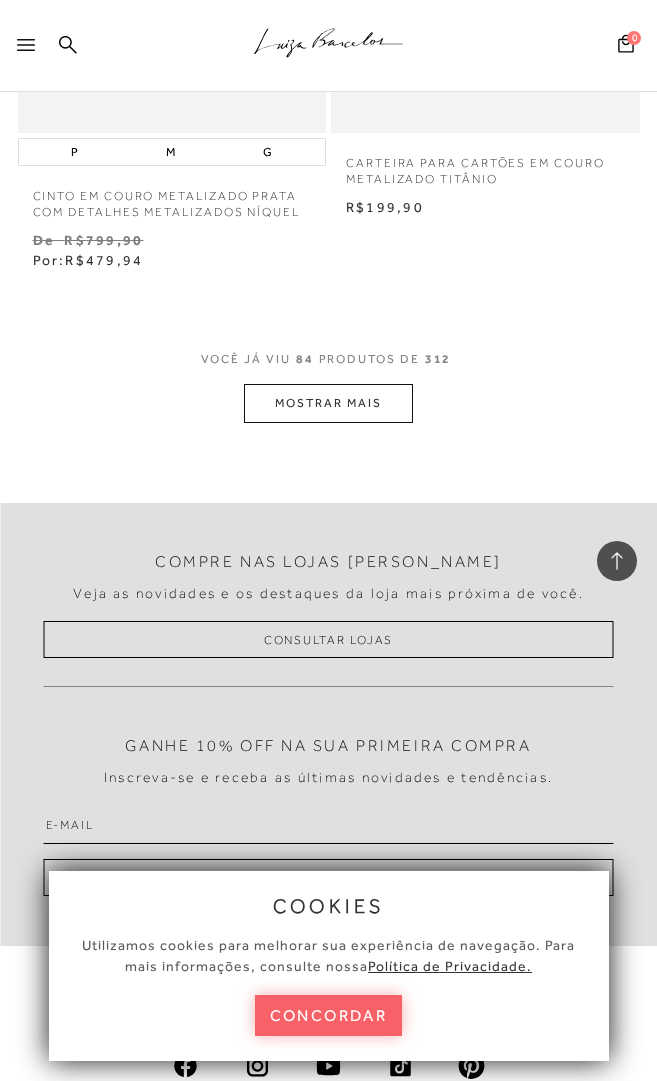 click on "MOSTRAR MAIS" at bounding box center (328, 403) 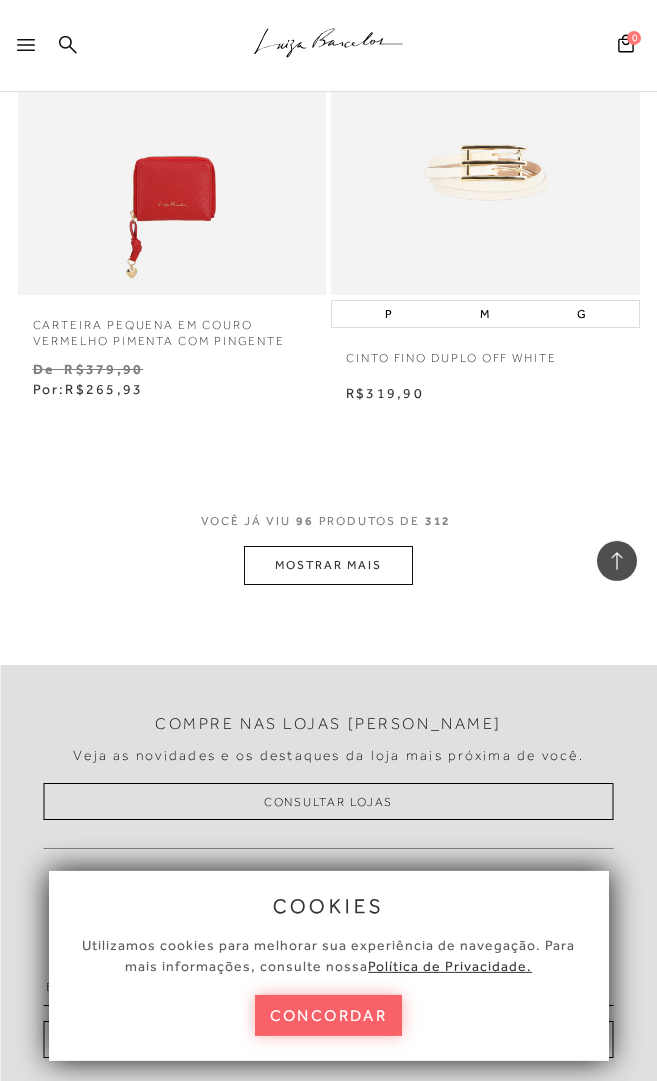 scroll, scrollTop: 18252, scrollLeft: 0, axis: vertical 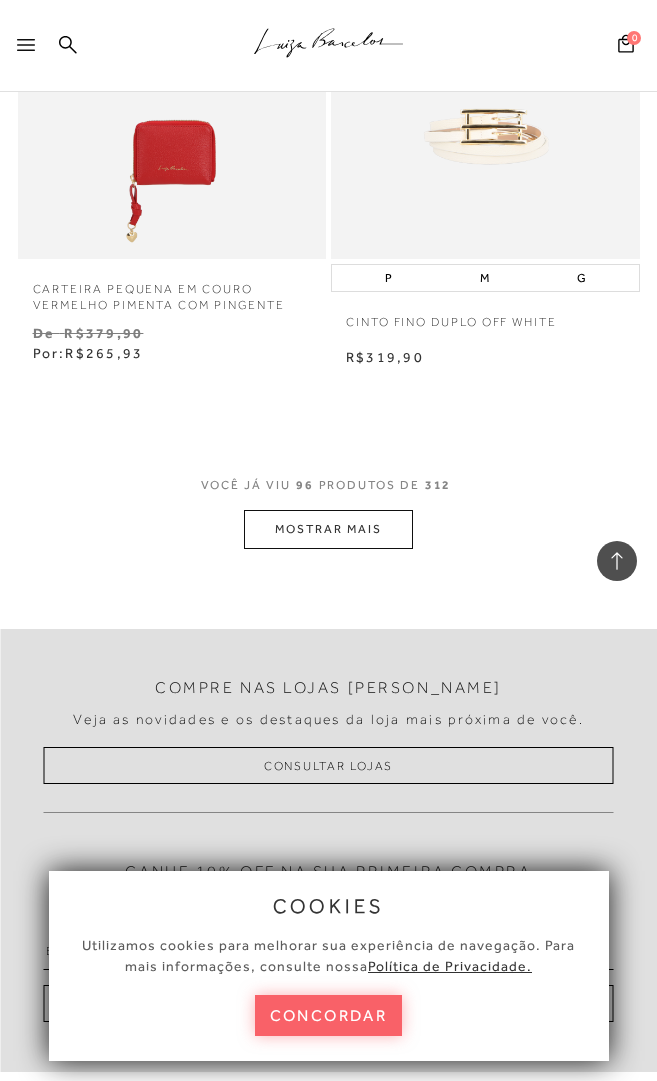 click on "MOSTRAR MAIS" at bounding box center [328, 529] 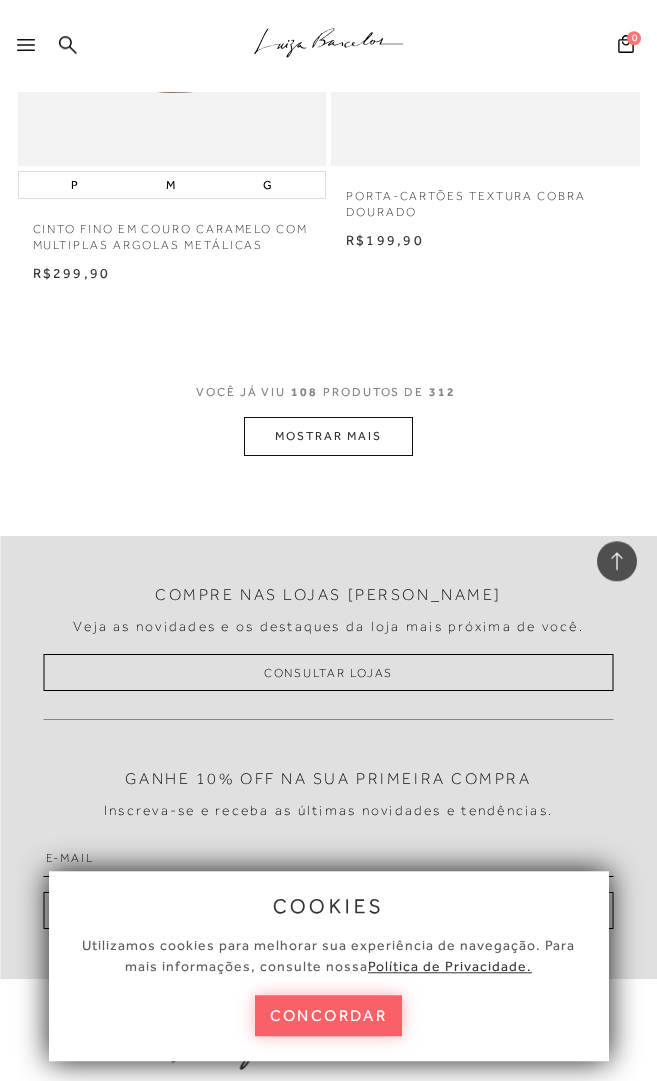 scroll, scrollTop: 20646, scrollLeft: 0, axis: vertical 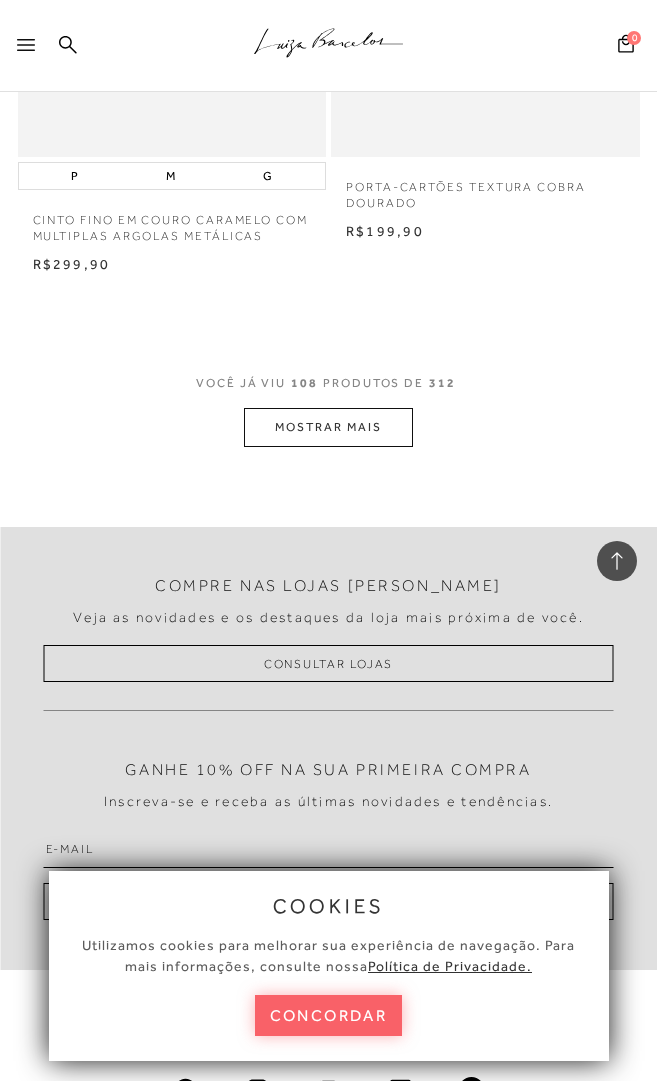 click on "MOSTRAR MAIS" at bounding box center (328, 427) 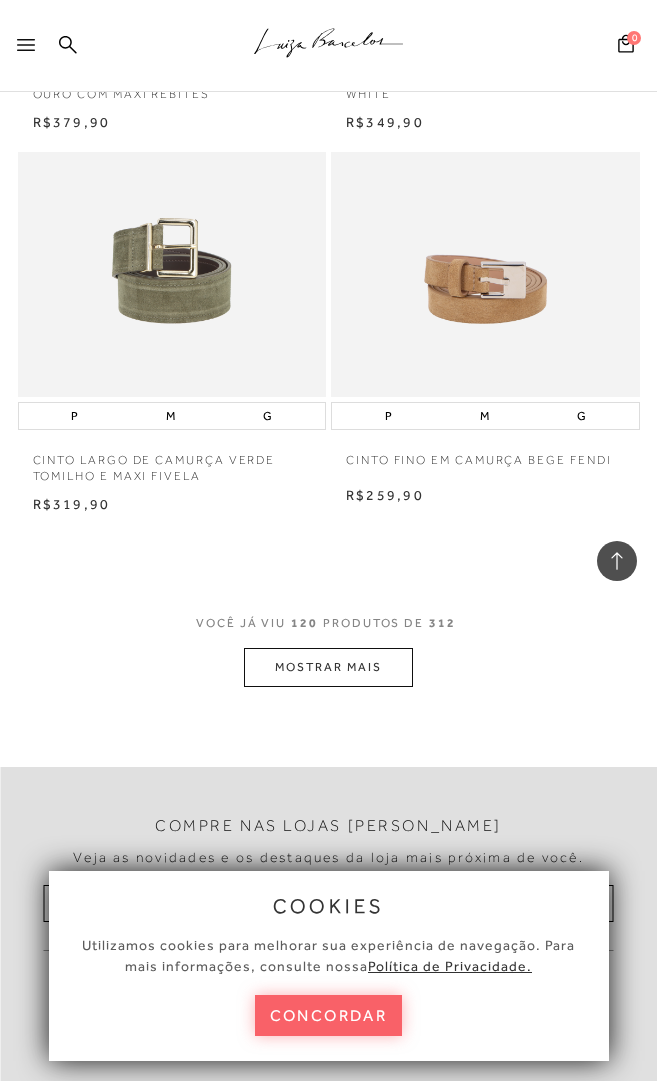 scroll, scrollTop: 23040, scrollLeft: 0, axis: vertical 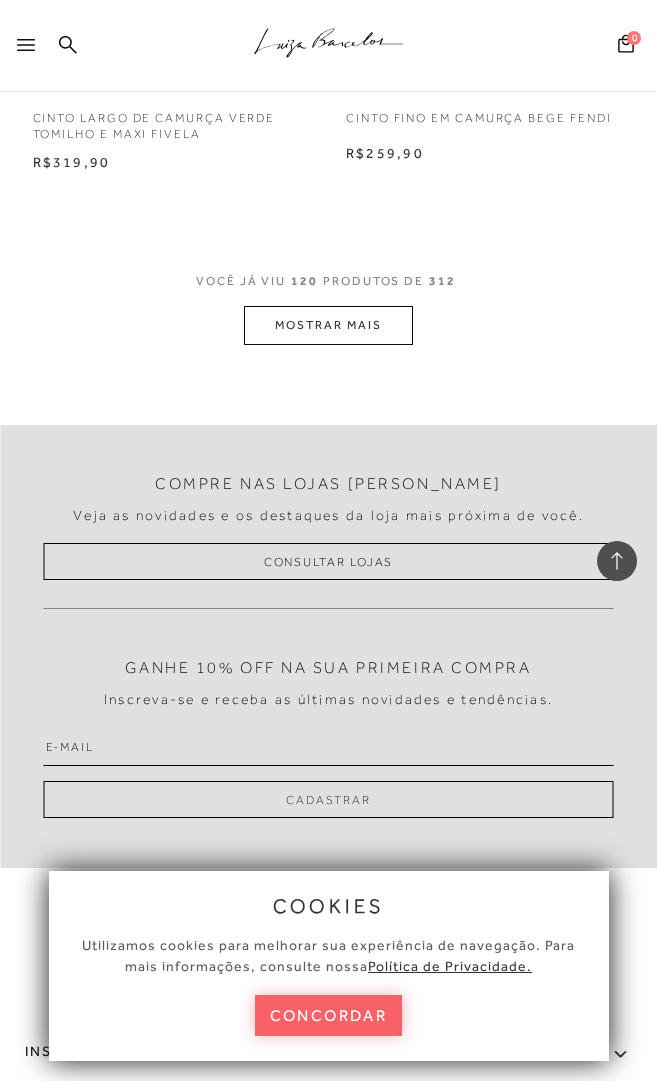click on "MOSTRAR MAIS" at bounding box center [328, 325] 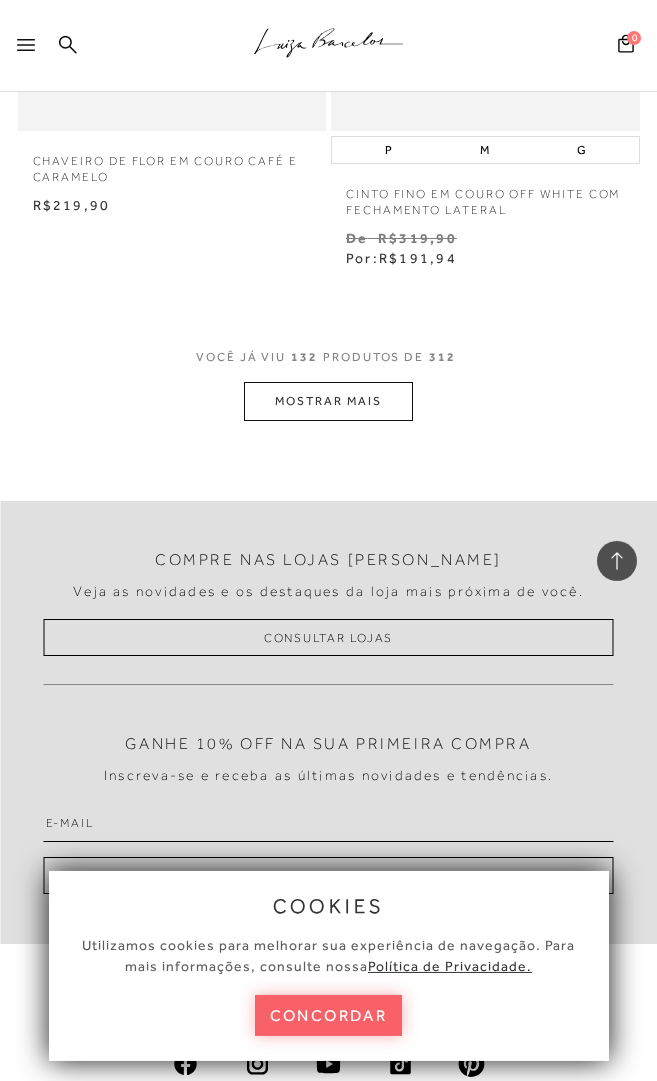 scroll, scrollTop: 25320, scrollLeft: 0, axis: vertical 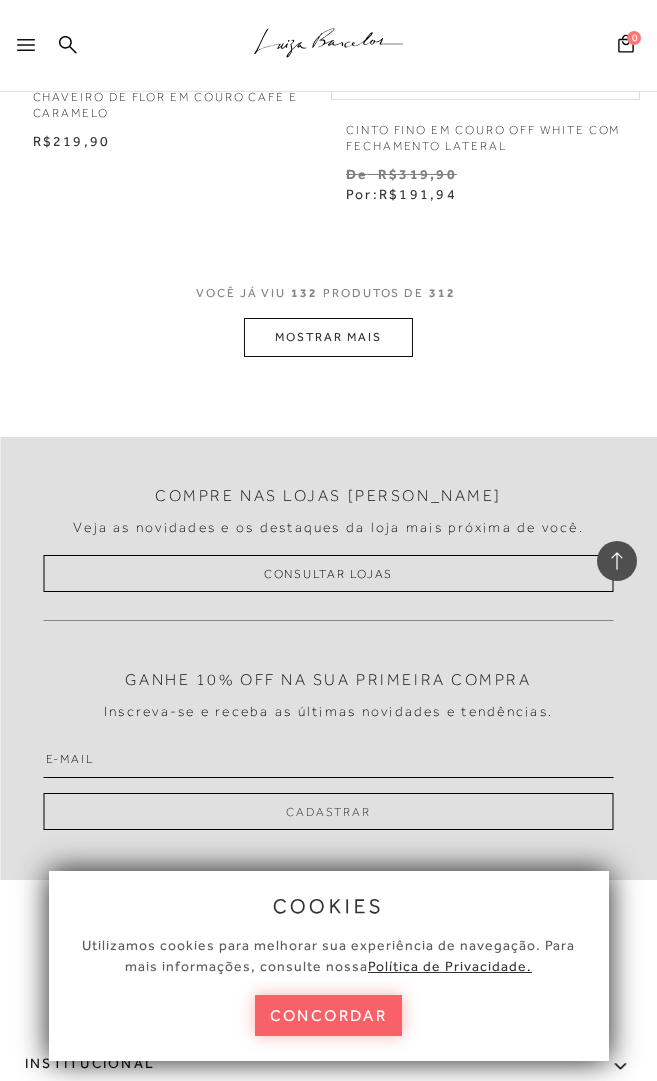 click on "MOSTRAR MAIS" at bounding box center [328, 337] 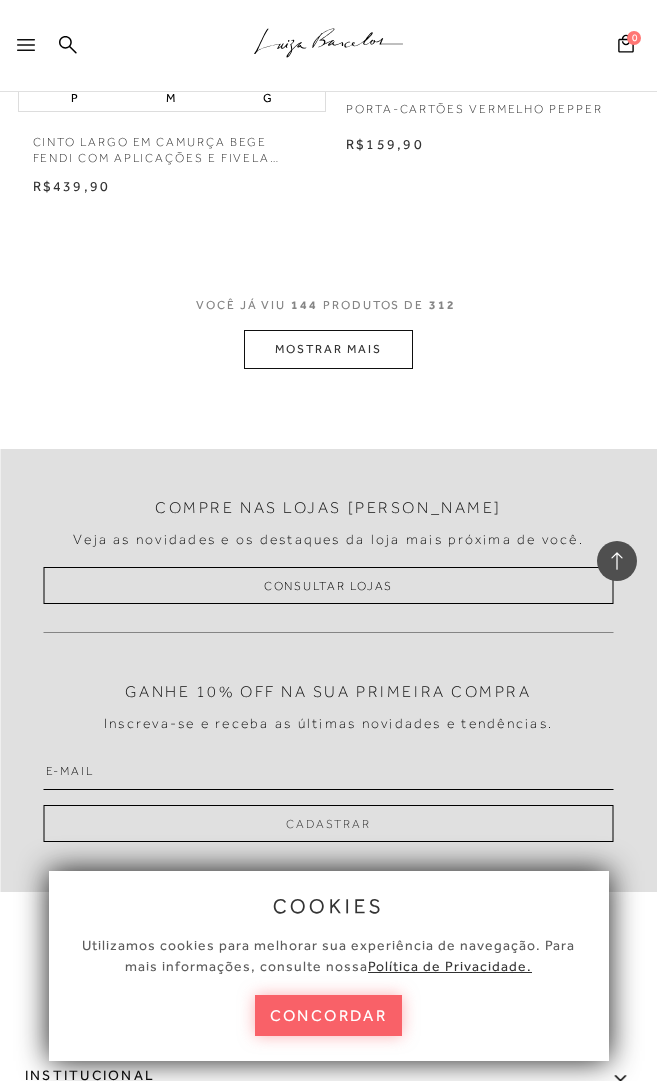 scroll, scrollTop: 27828, scrollLeft: 0, axis: vertical 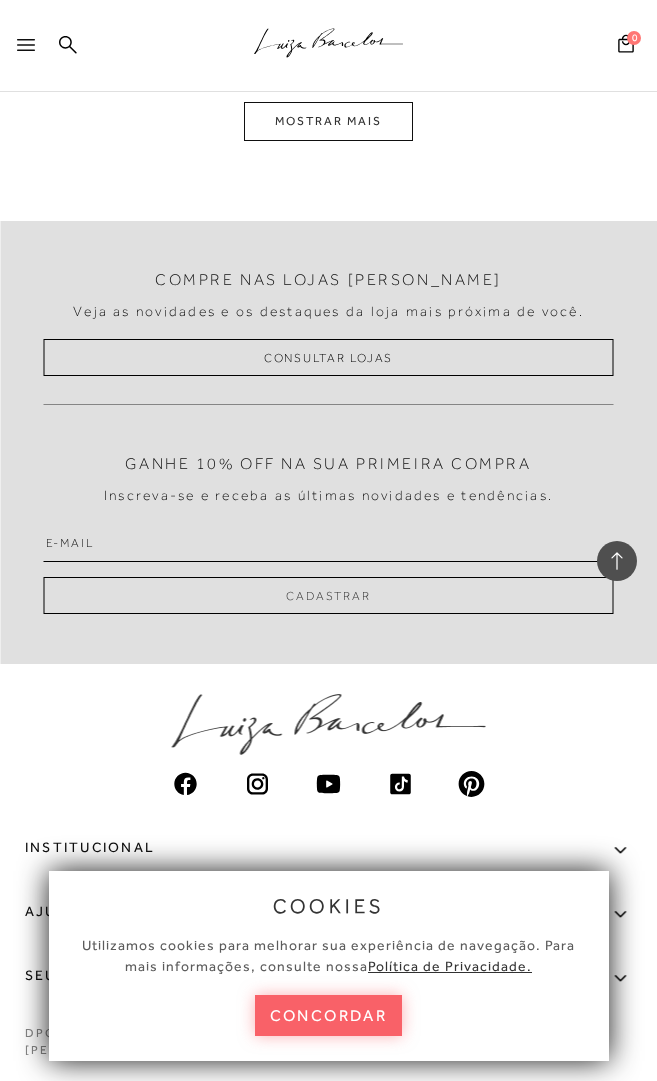 click on "MOSTRAR MAIS" at bounding box center [328, 121] 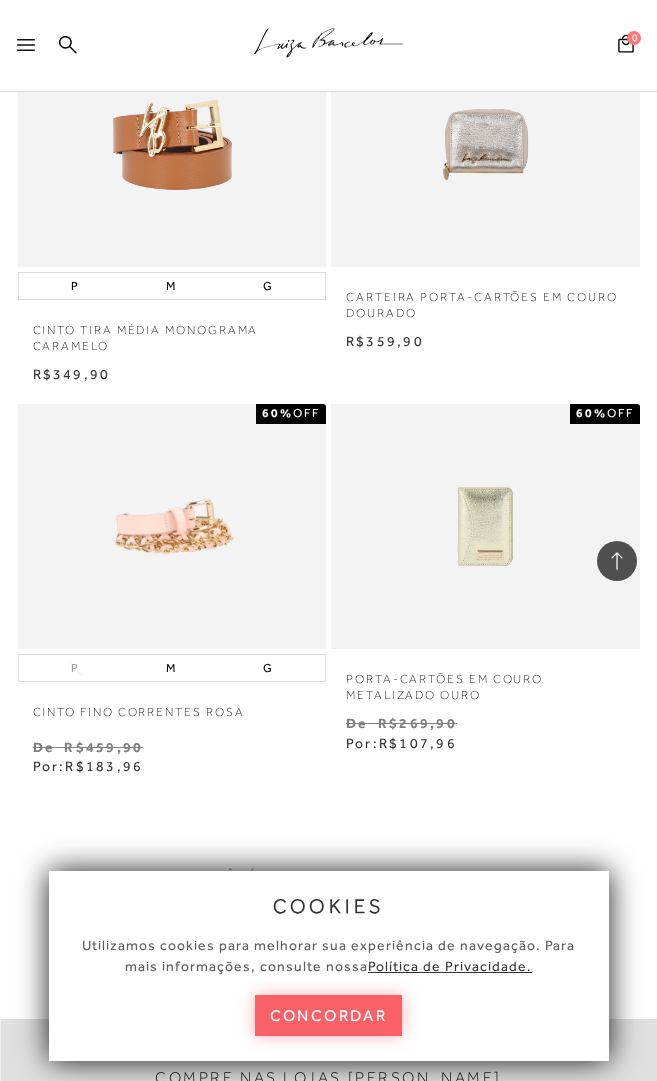 scroll, scrollTop: 29892, scrollLeft: 0, axis: vertical 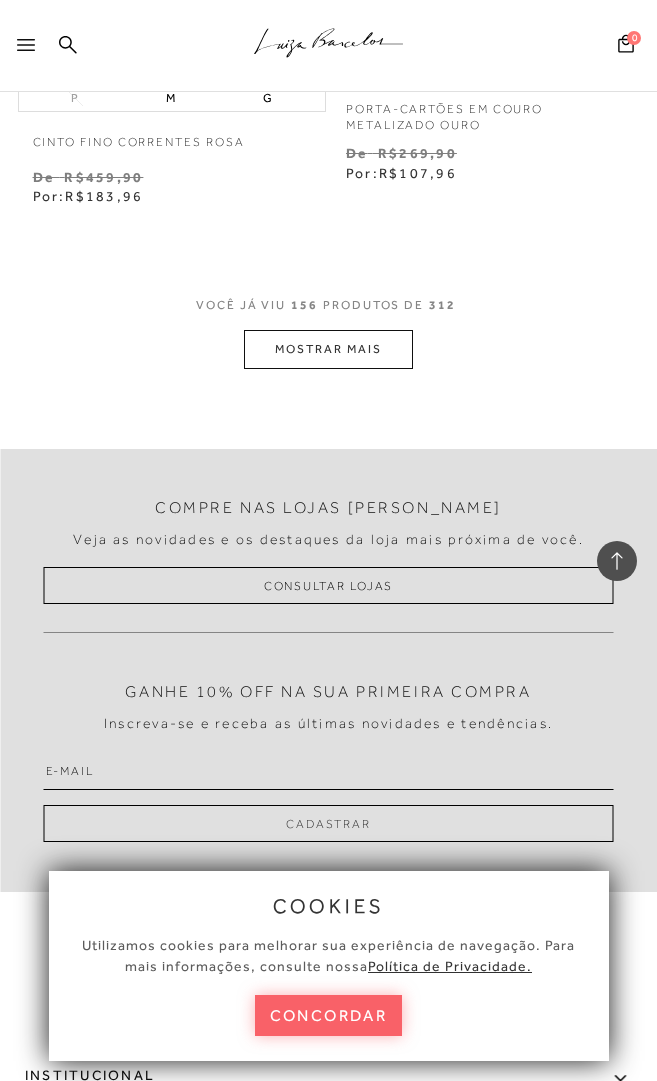 click on "MOSTRAR MAIS" at bounding box center (328, 349) 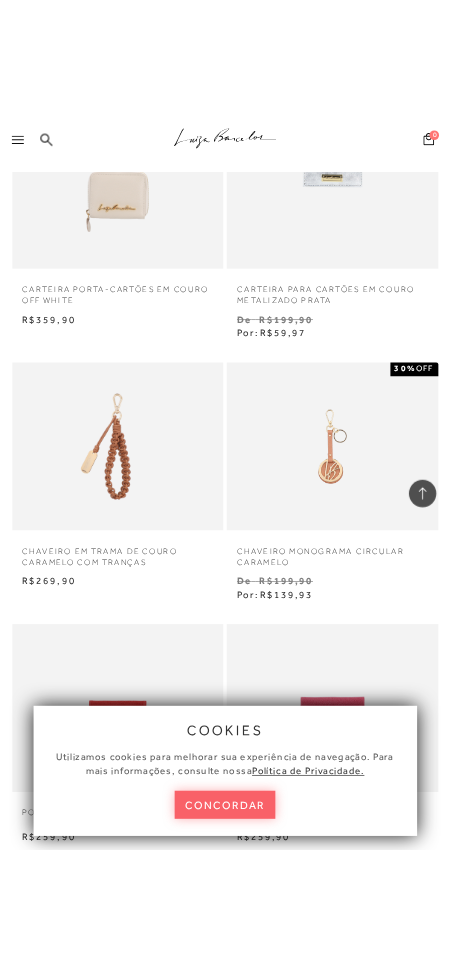 scroll, scrollTop: 32058, scrollLeft: 0, axis: vertical 